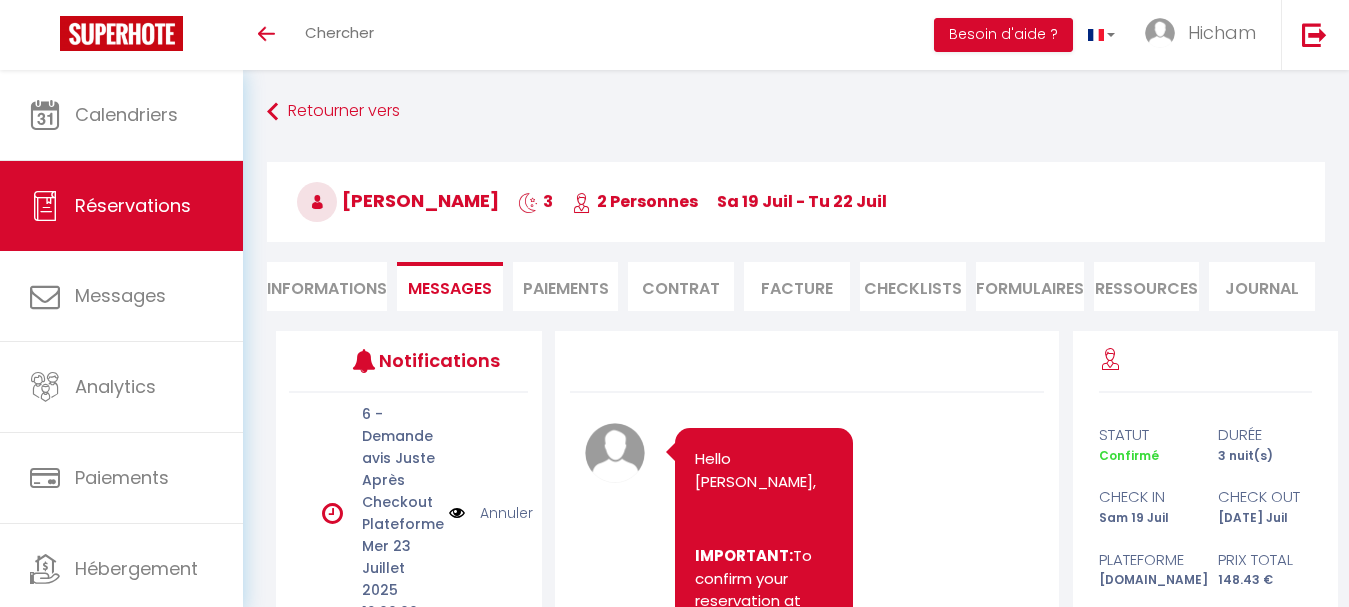 scroll, scrollTop: 278, scrollLeft: 0, axis: vertical 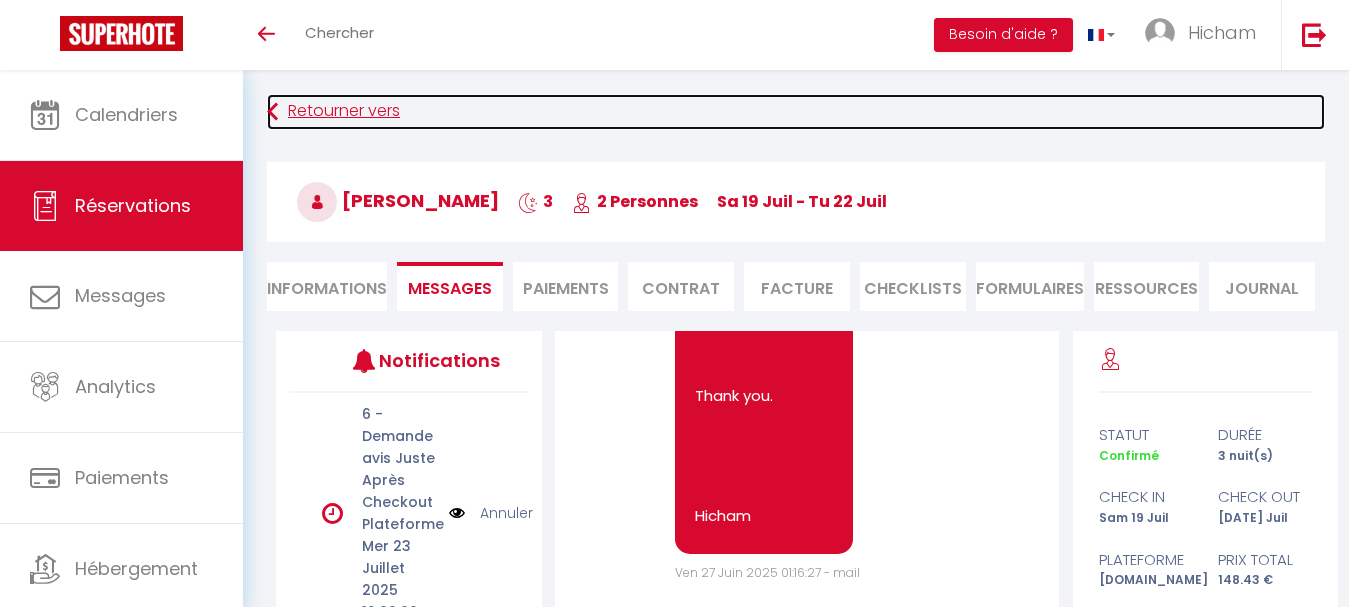 click at bounding box center [272, 112] 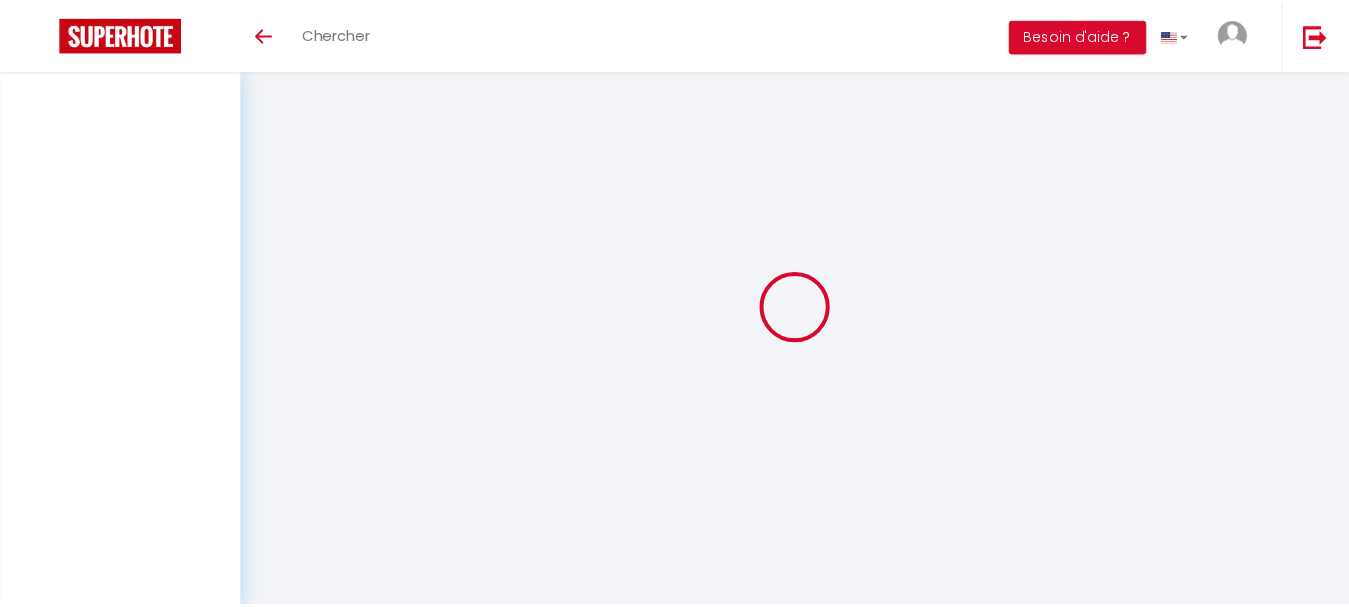 scroll, scrollTop: 0, scrollLeft: 0, axis: both 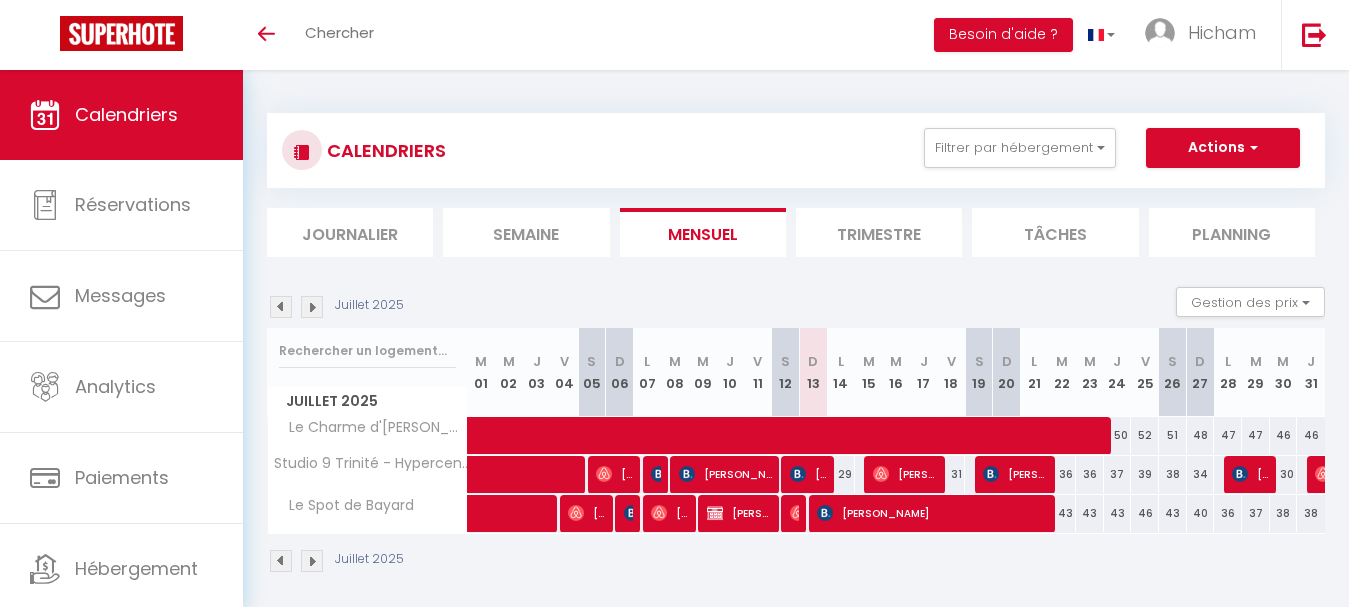 click on "Toggle menubar     Chercher   BUTTON
Besoin d'aide ?
Hicham   Paramètres        Équipe" at bounding box center (739, 35) 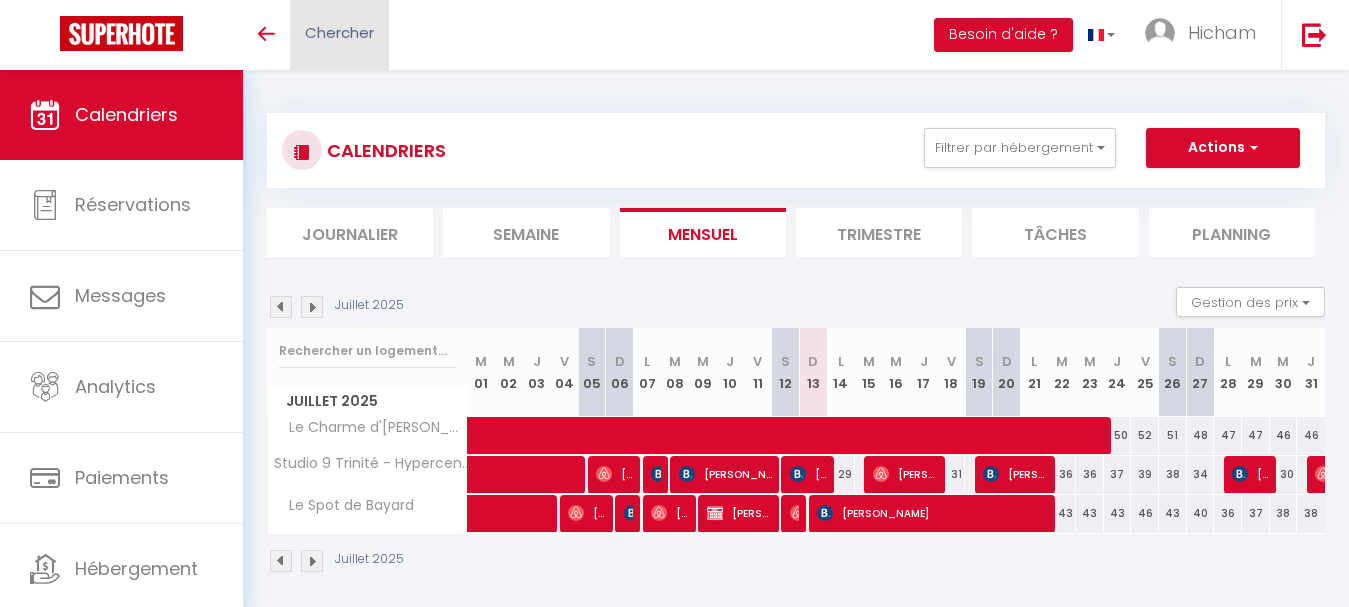 click on "Chercher" at bounding box center [339, 32] 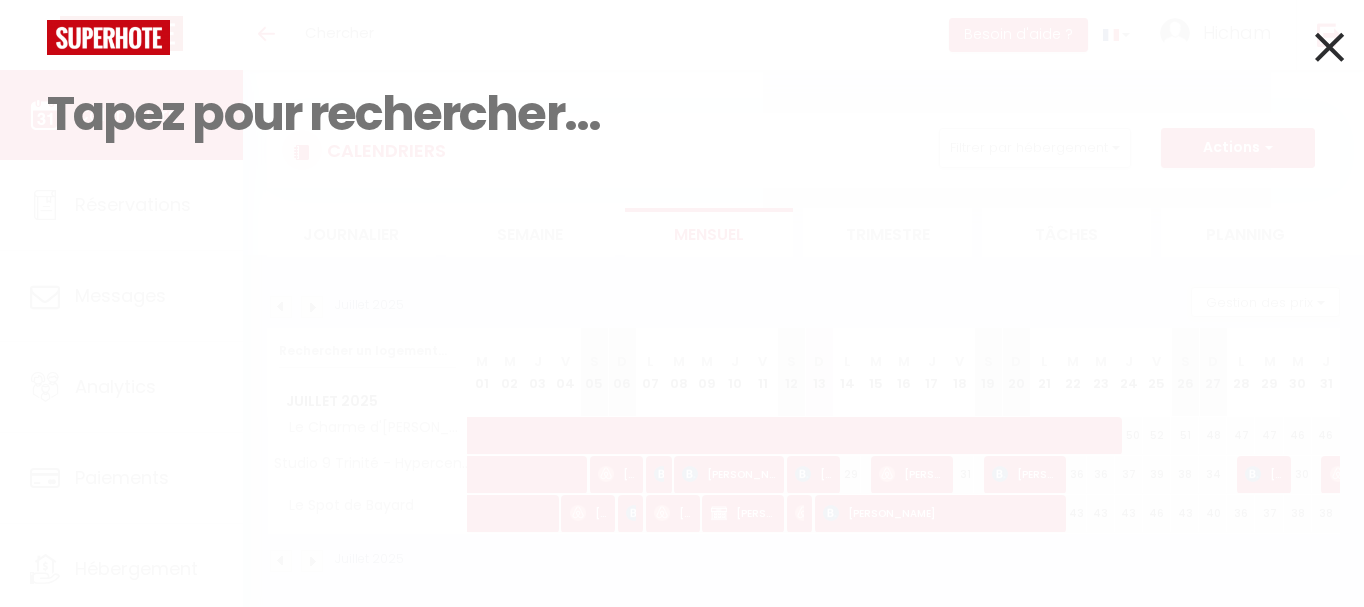 click at bounding box center (682, 114) 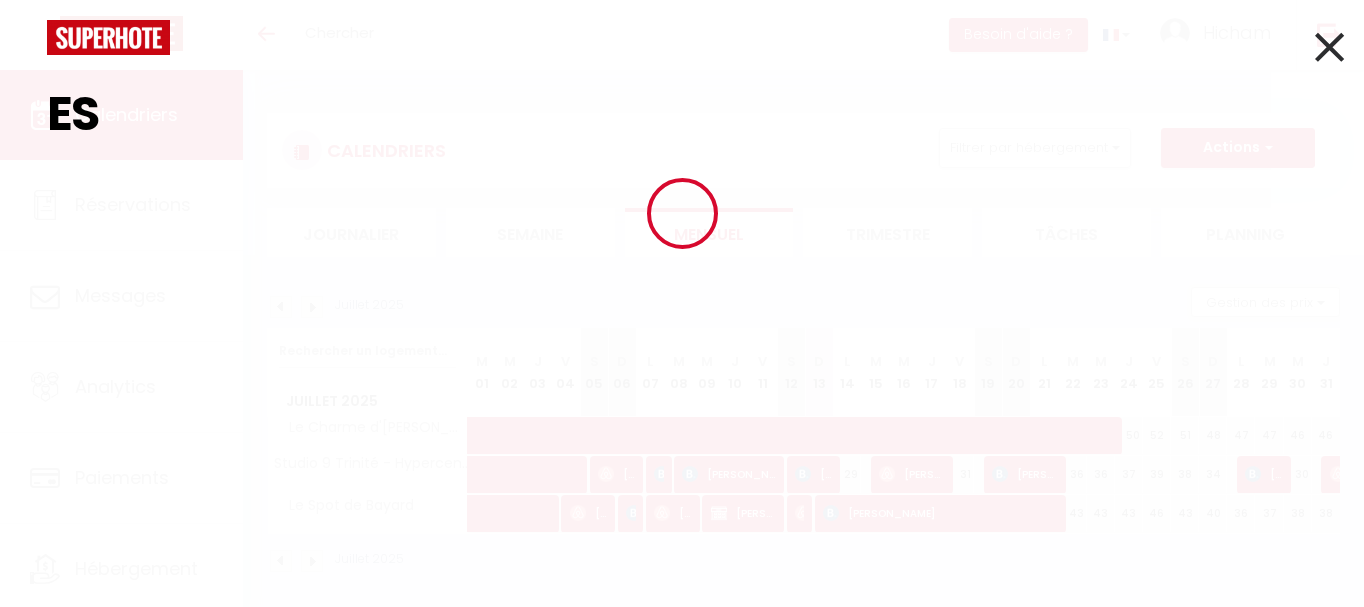 type on "E" 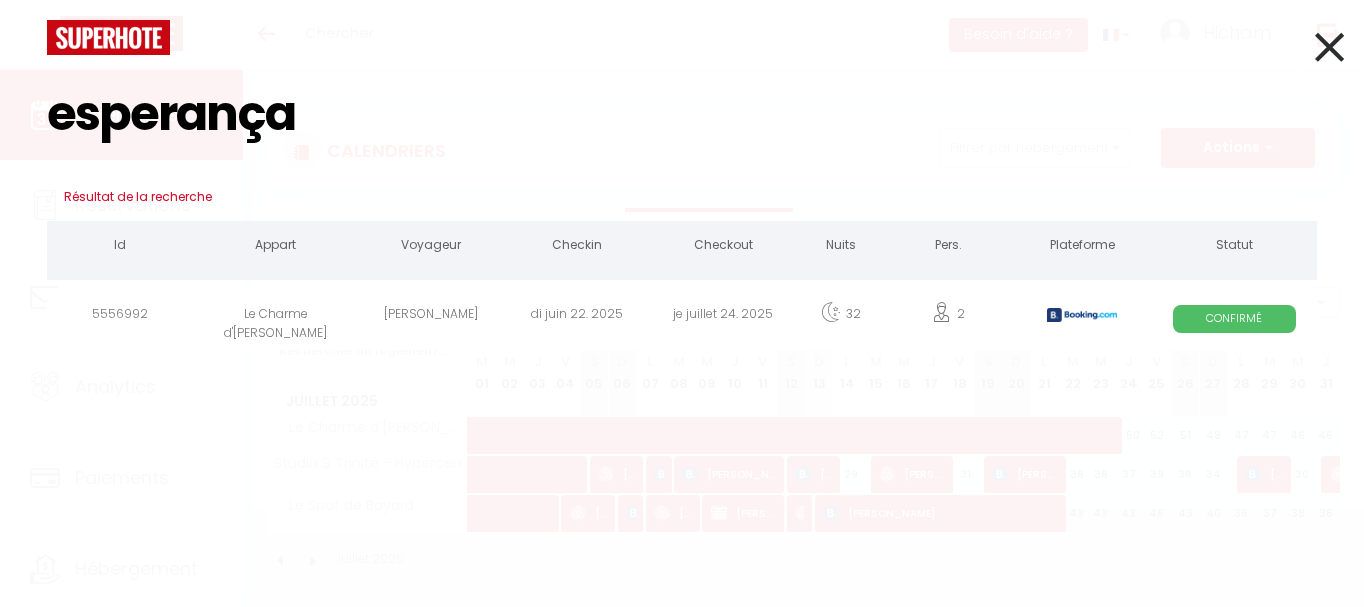 type on "esperança" 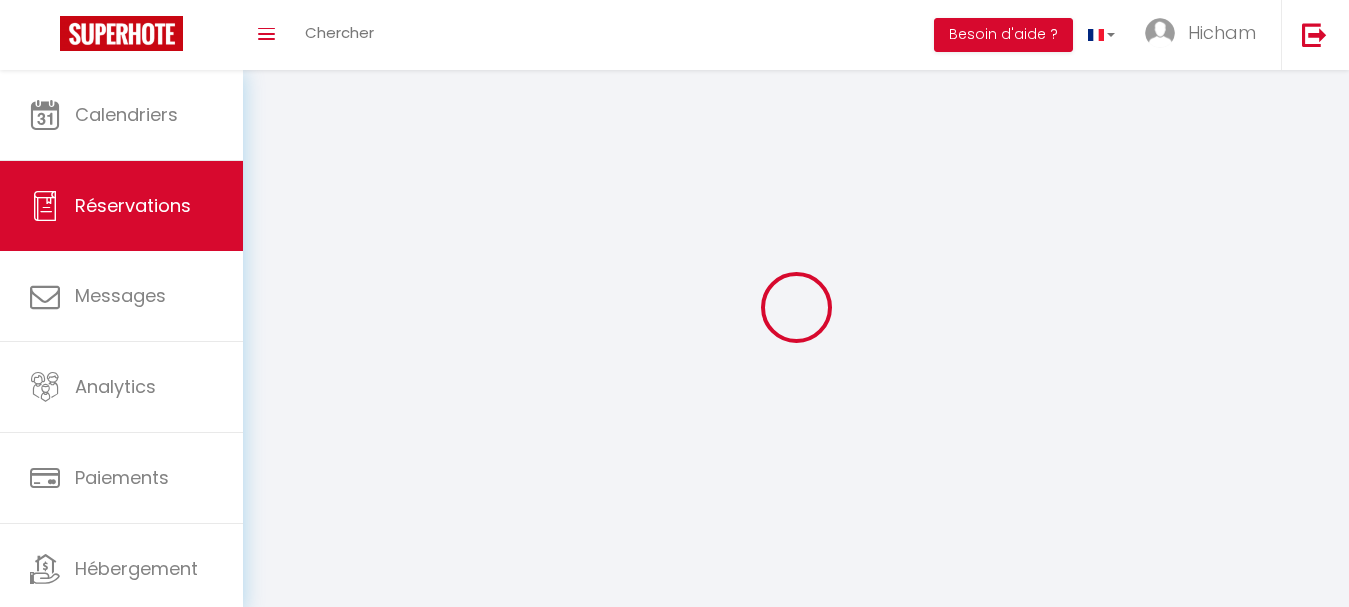 select 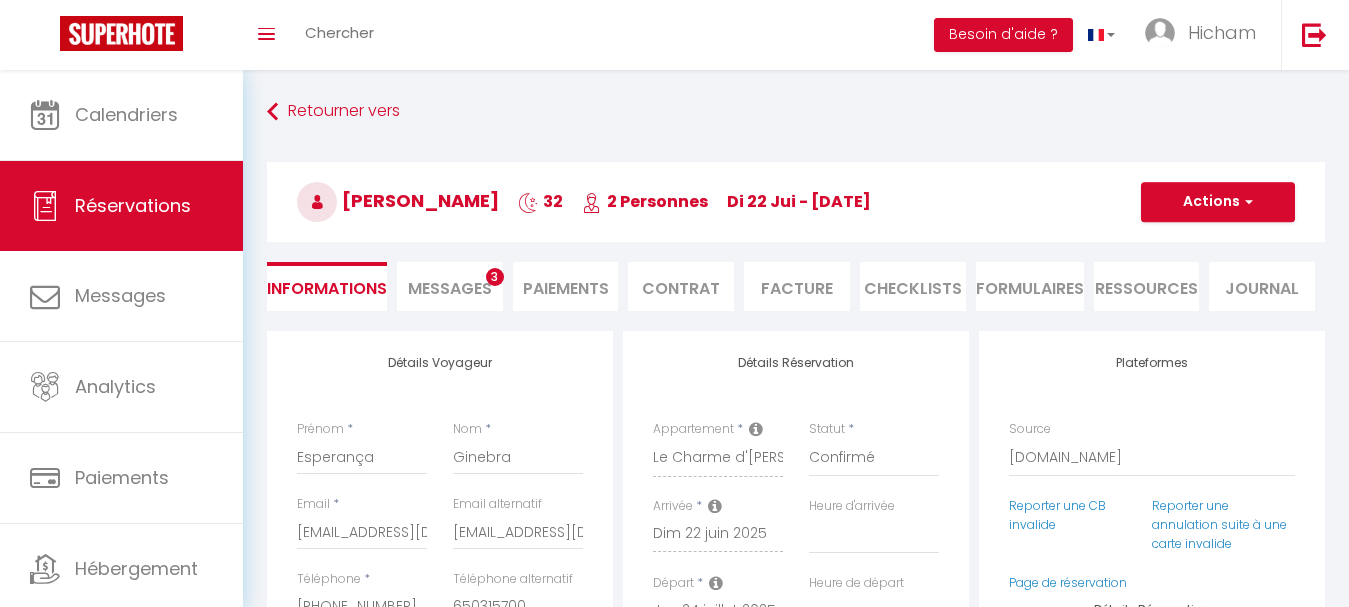 type on "40" 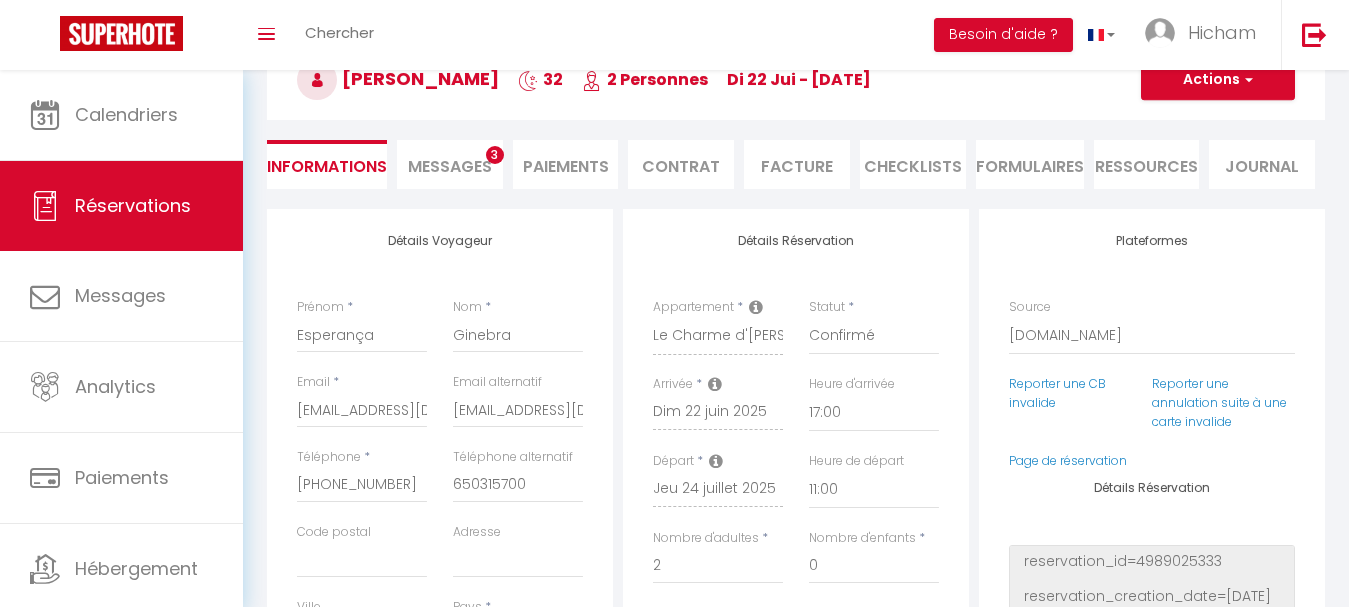 scroll, scrollTop: 100, scrollLeft: 0, axis: vertical 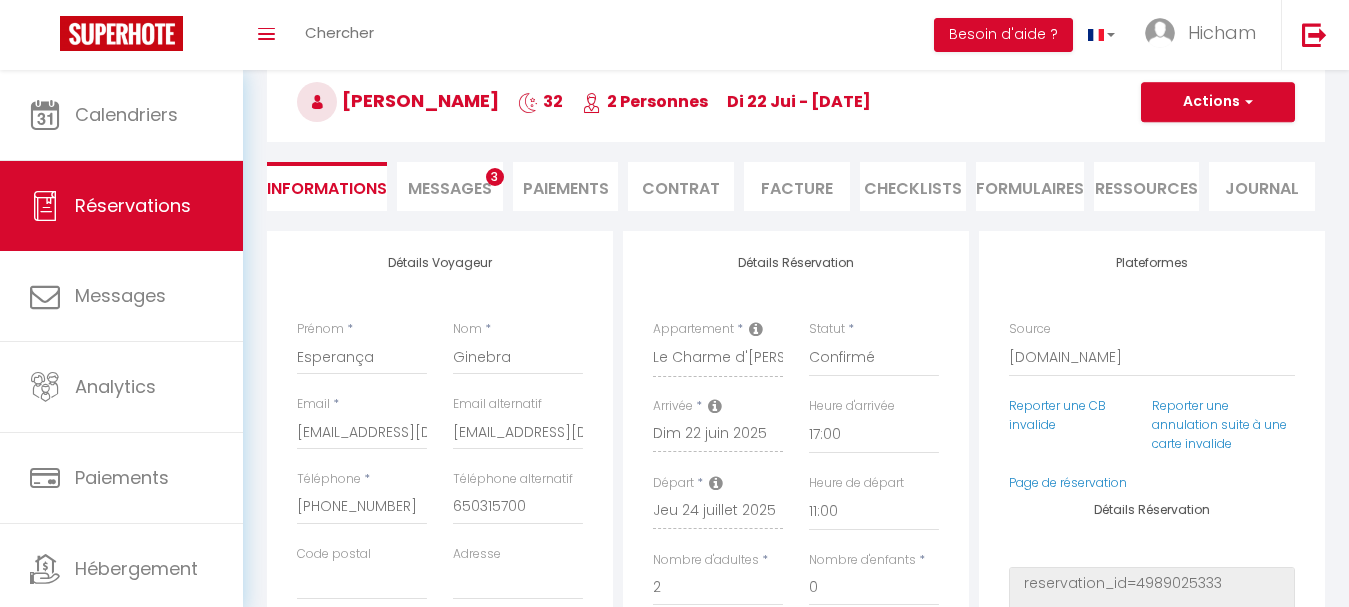 click on "Messages" at bounding box center [450, 188] 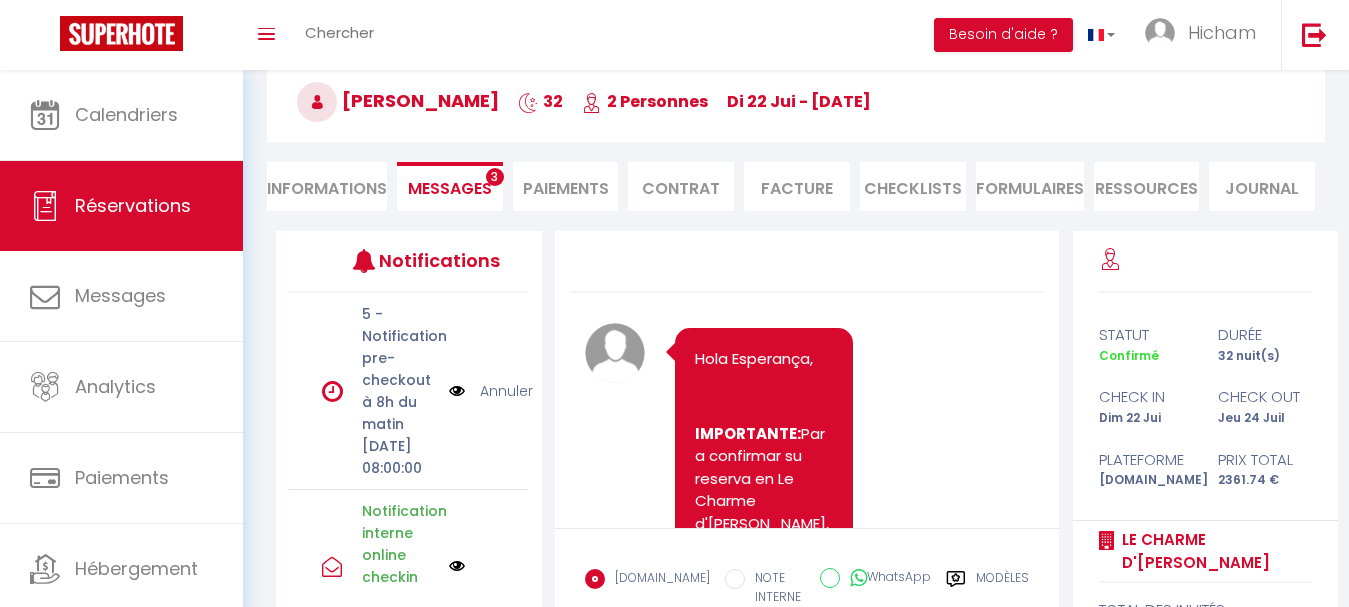 scroll, scrollTop: 0, scrollLeft: 0, axis: both 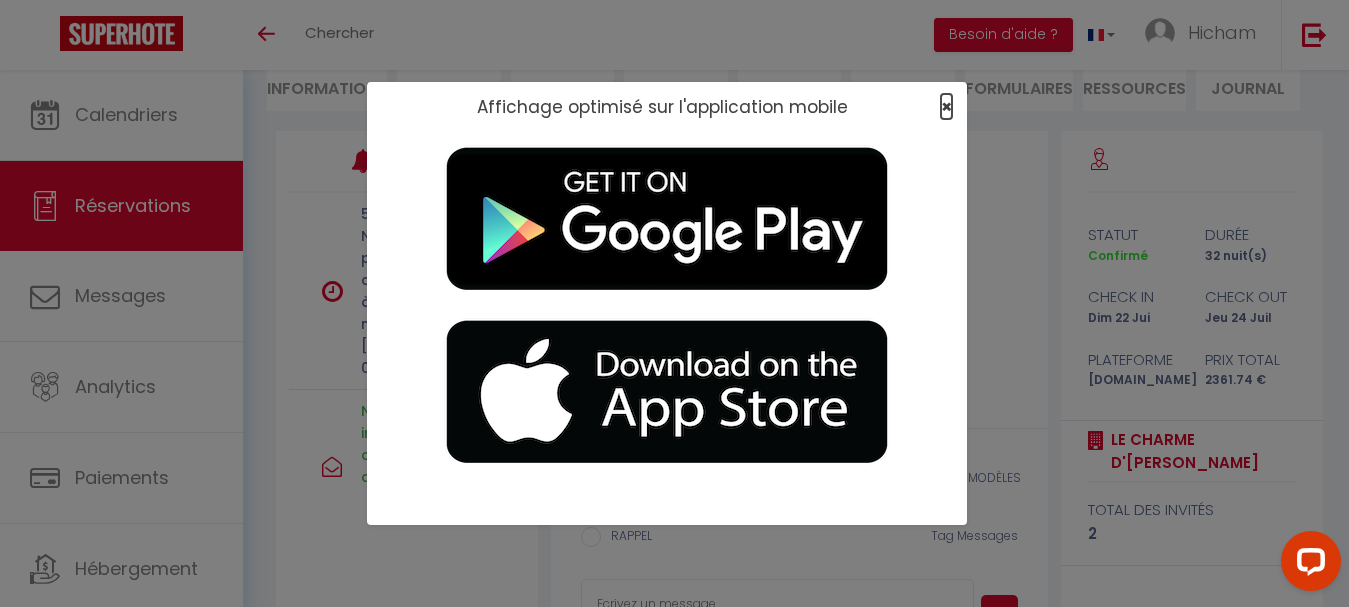 click on "×" at bounding box center [946, 106] 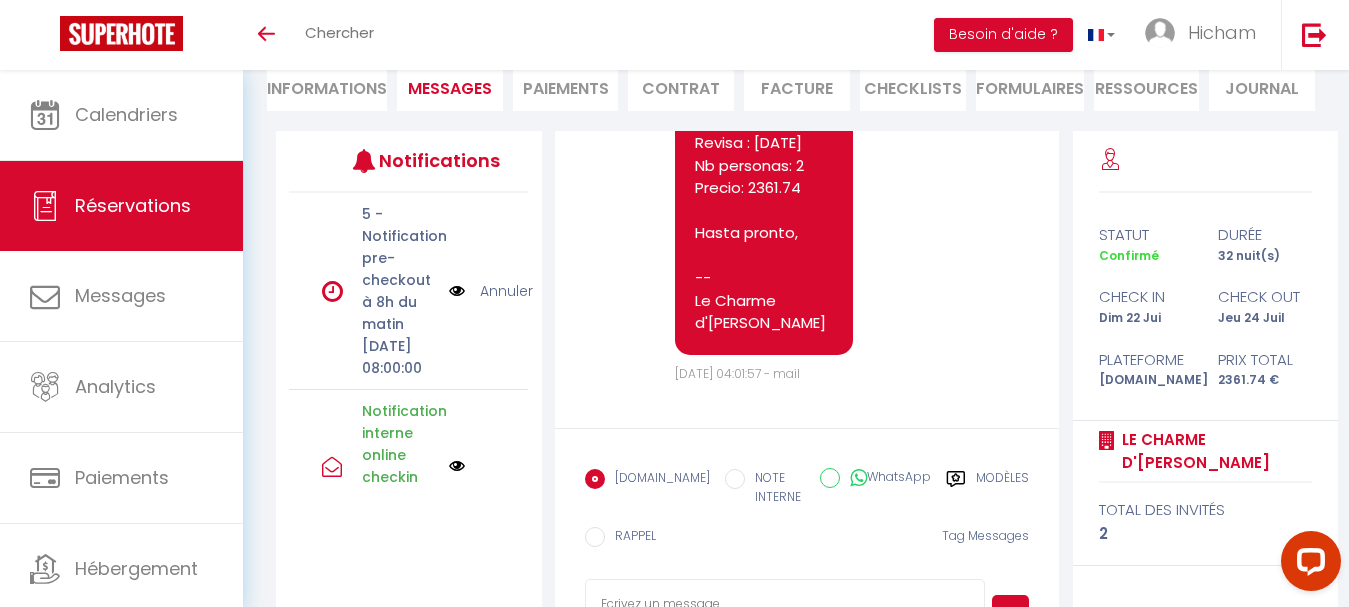 scroll, scrollTop: 25081, scrollLeft: 0, axis: vertical 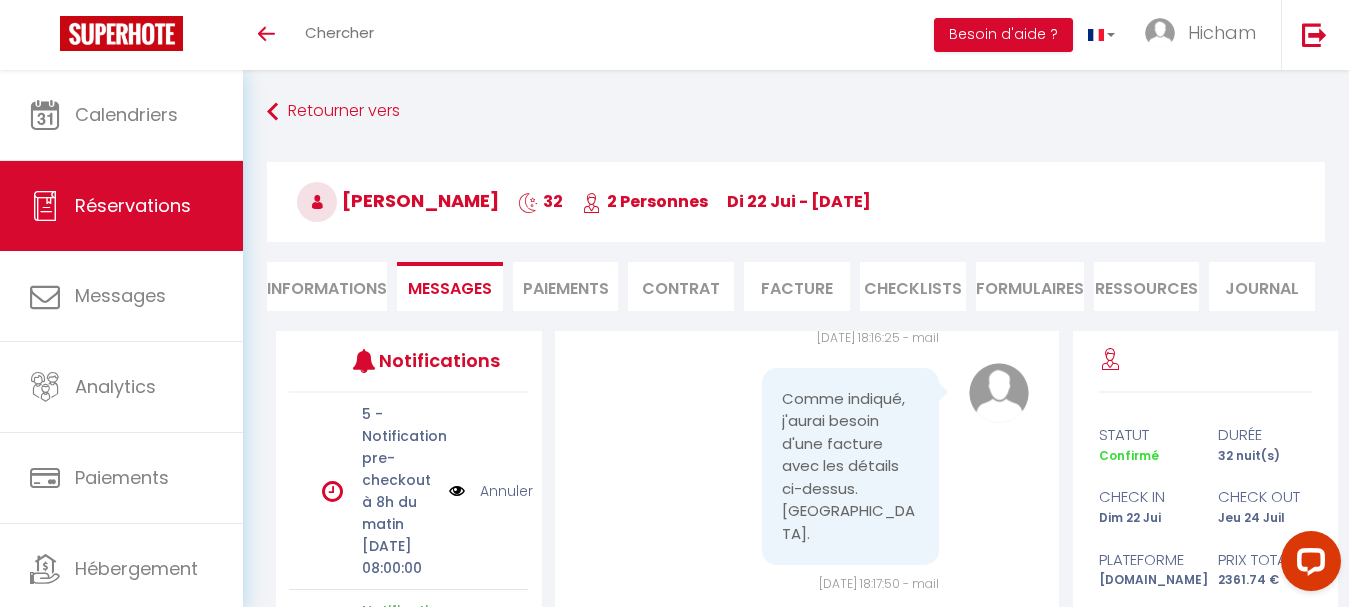 click on "Facture" at bounding box center [797, 286] 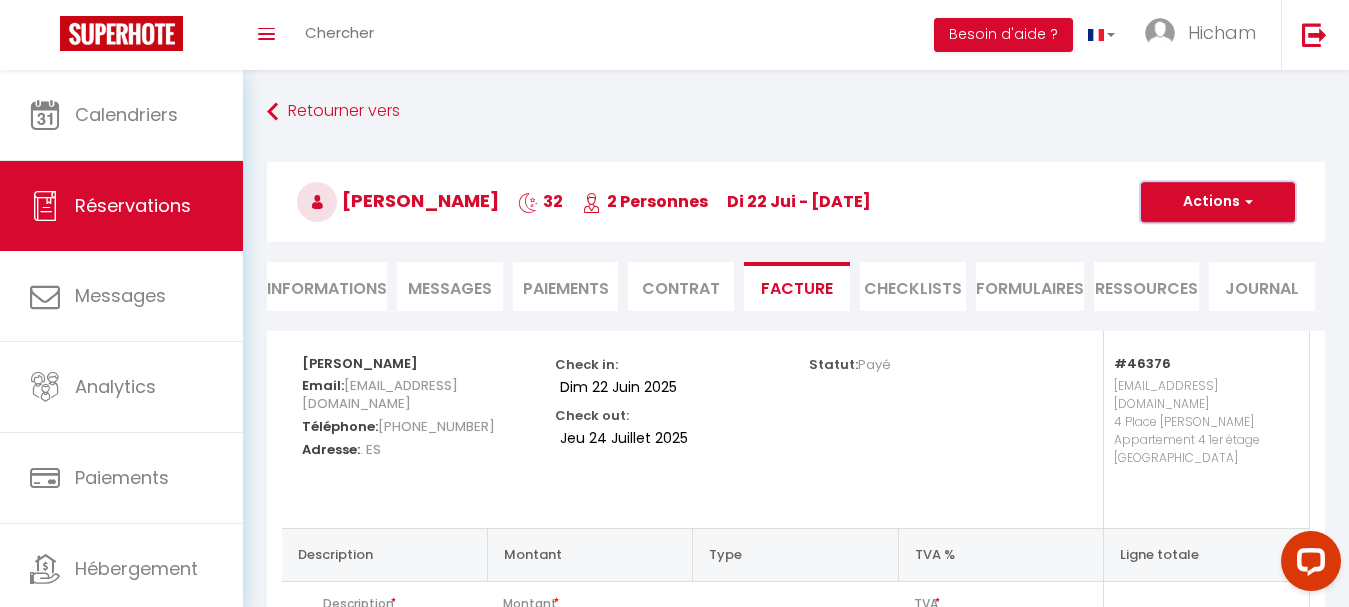 click at bounding box center [1246, 202] 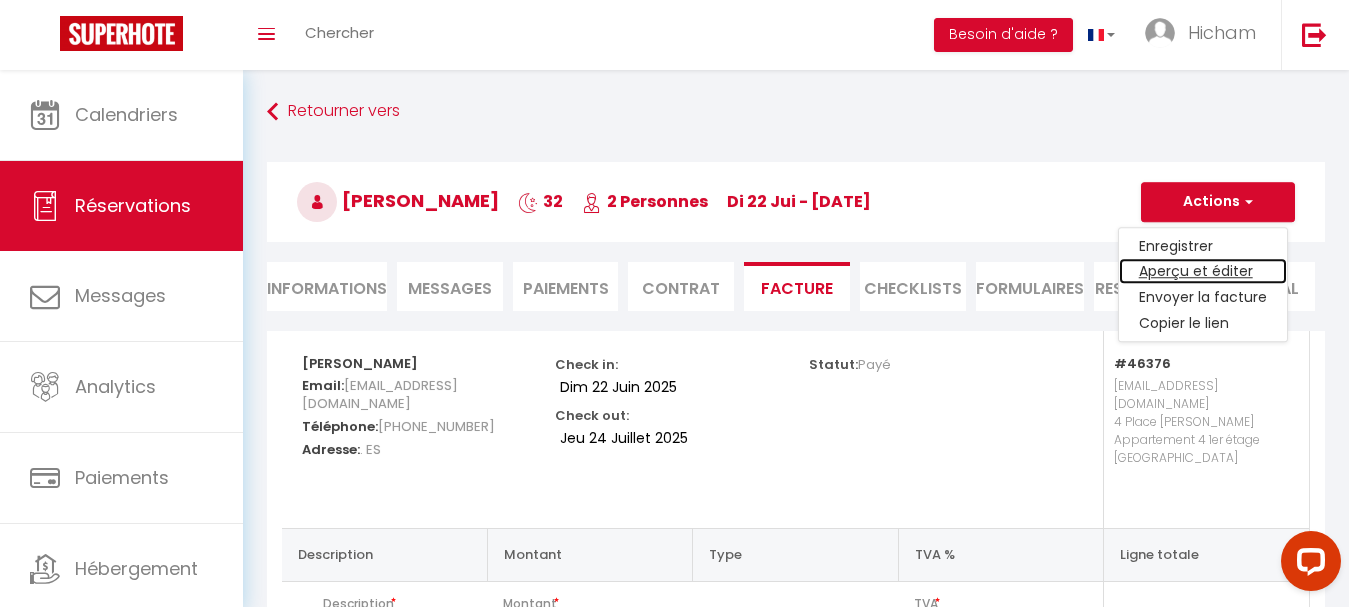 click on "Aperçu et éditer" at bounding box center (1203, 272) 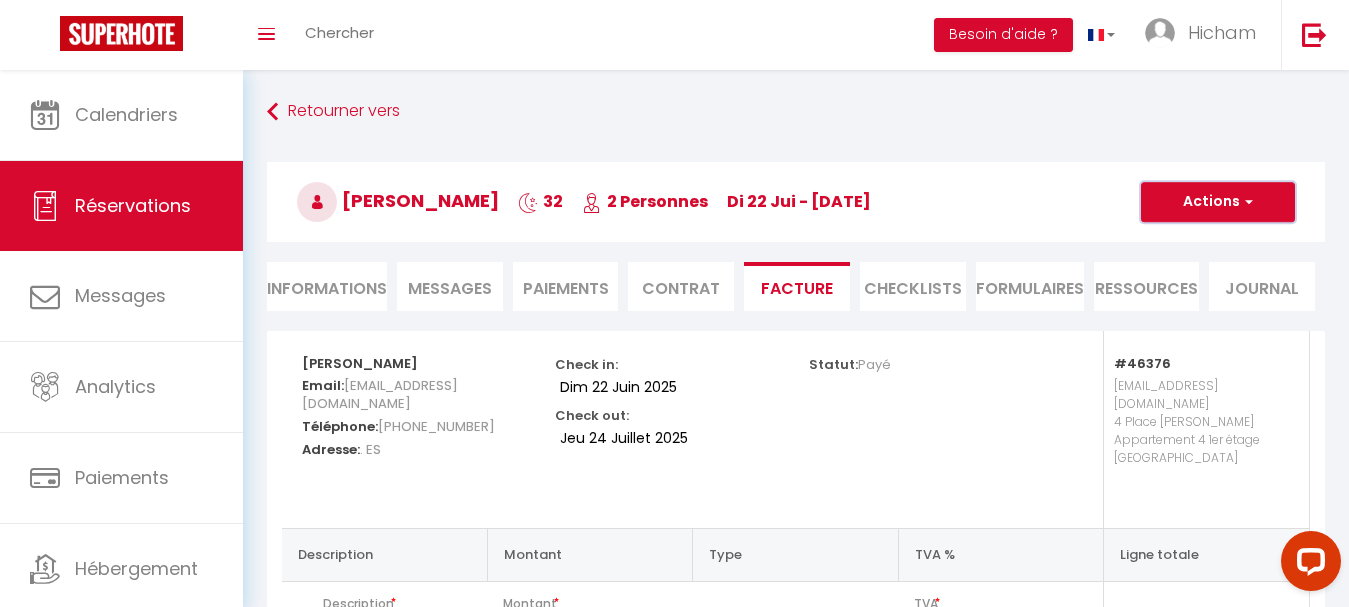 click at bounding box center [1246, 202] 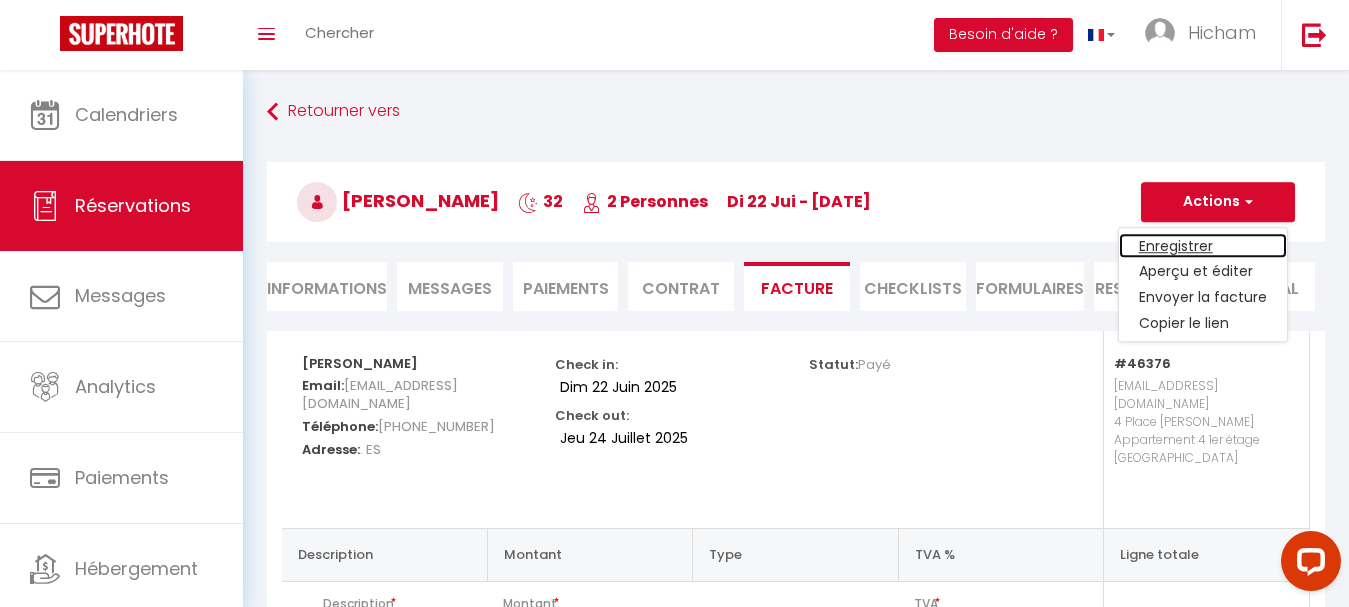 click on "Enregistrer" at bounding box center [1203, 246] 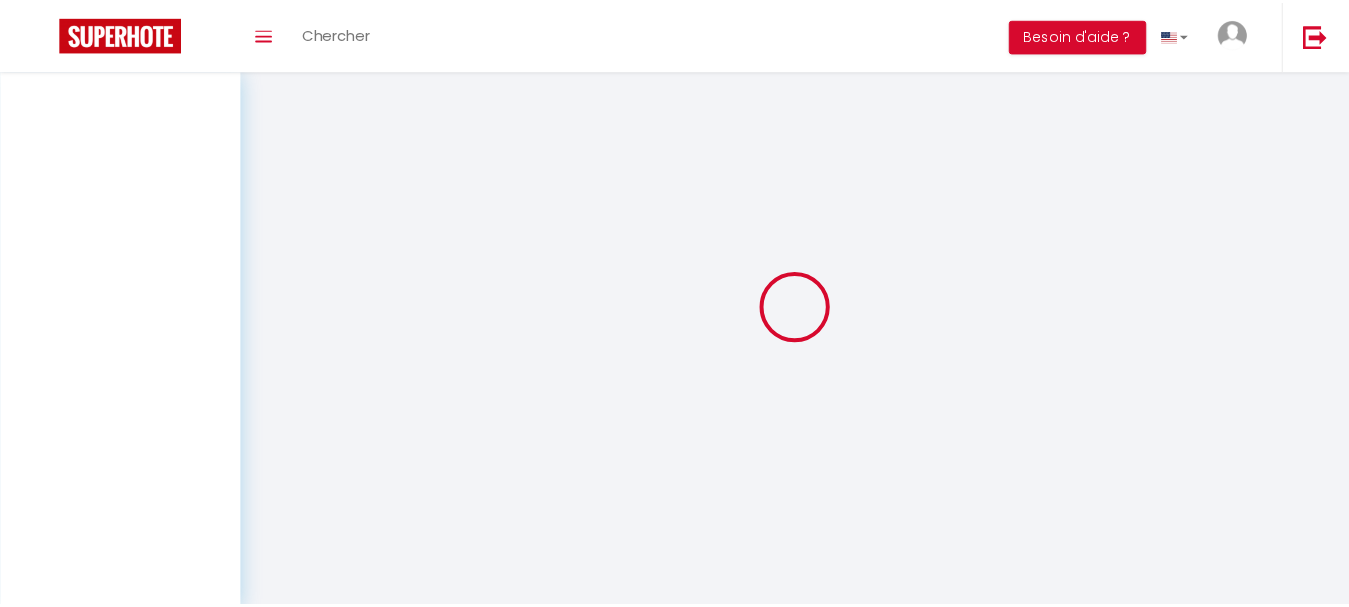 scroll, scrollTop: 0, scrollLeft: 0, axis: both 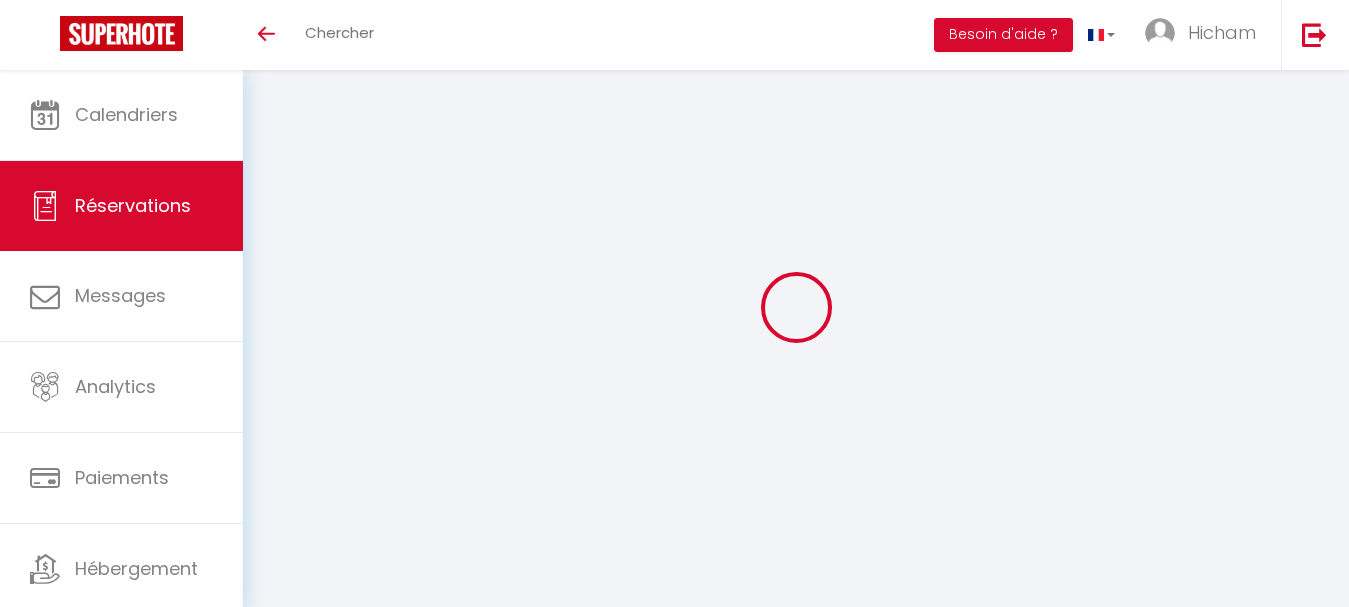 select 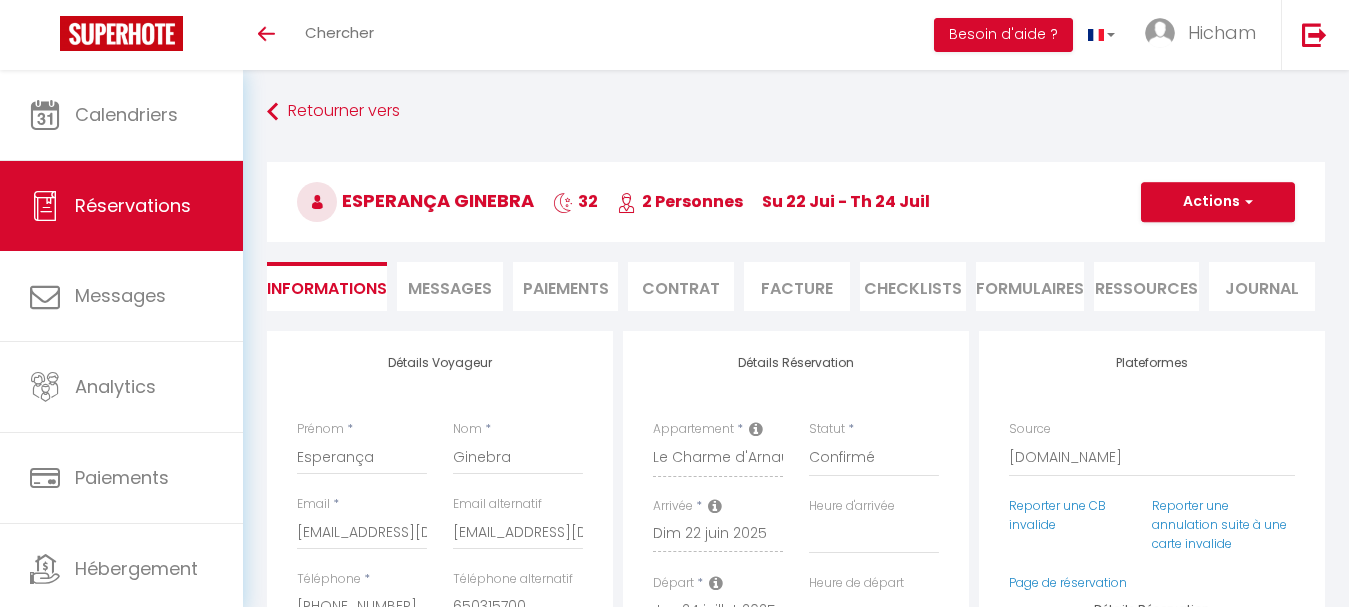 scroll, scrollTop: 200, scrollLeft: 0, axis: vertical 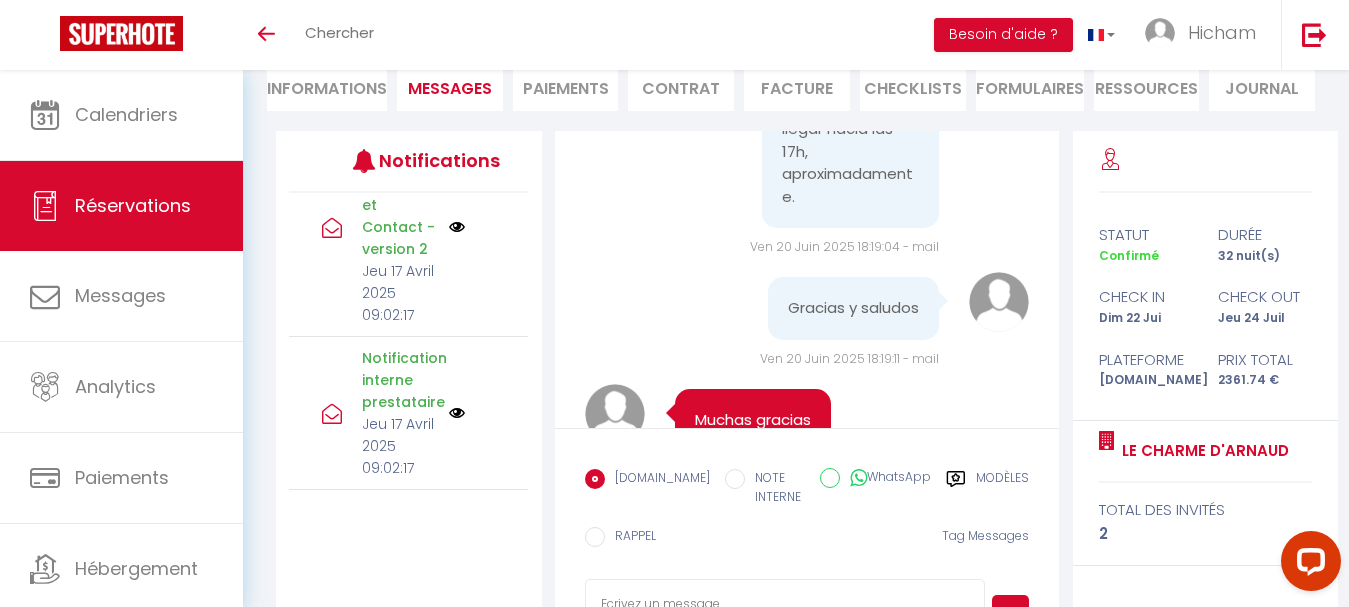 click on "Facture" at bounding box center [797, 86] 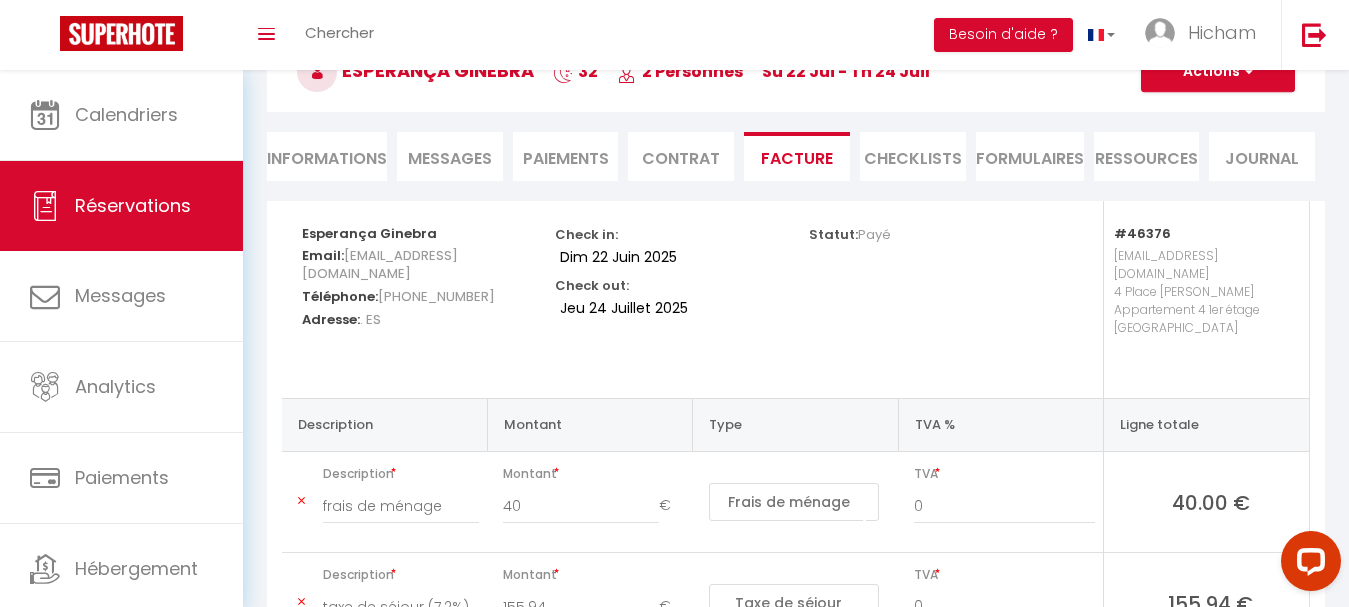 scroll, scrollTop: 95, scrollLeft: 0, axis: vertical 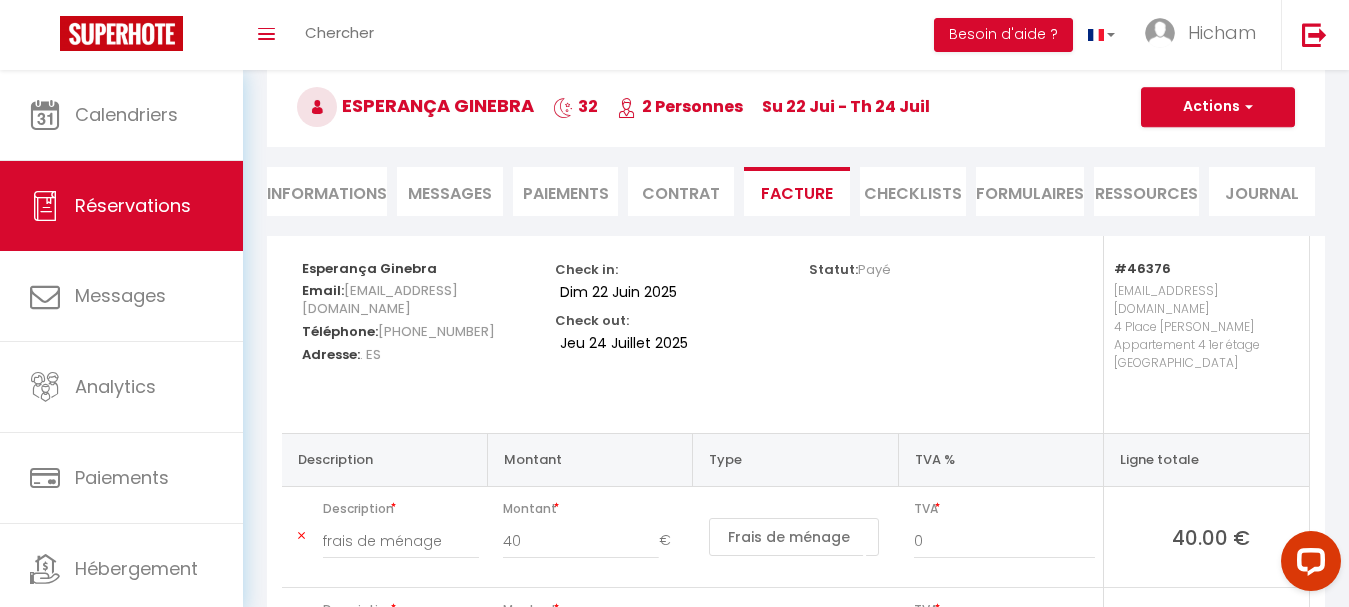 click on "egineb.583833@guest.booking.com" at bounding box center [380, 299] 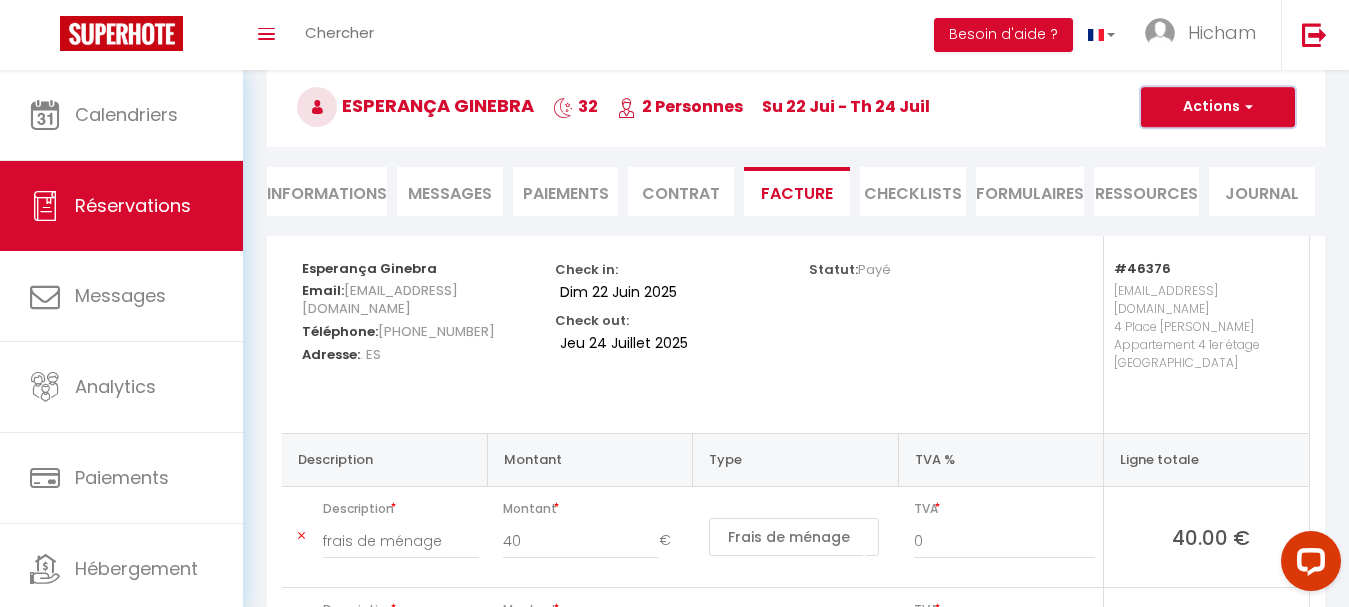 click on "Actions" at bounding box center (1218, 107) 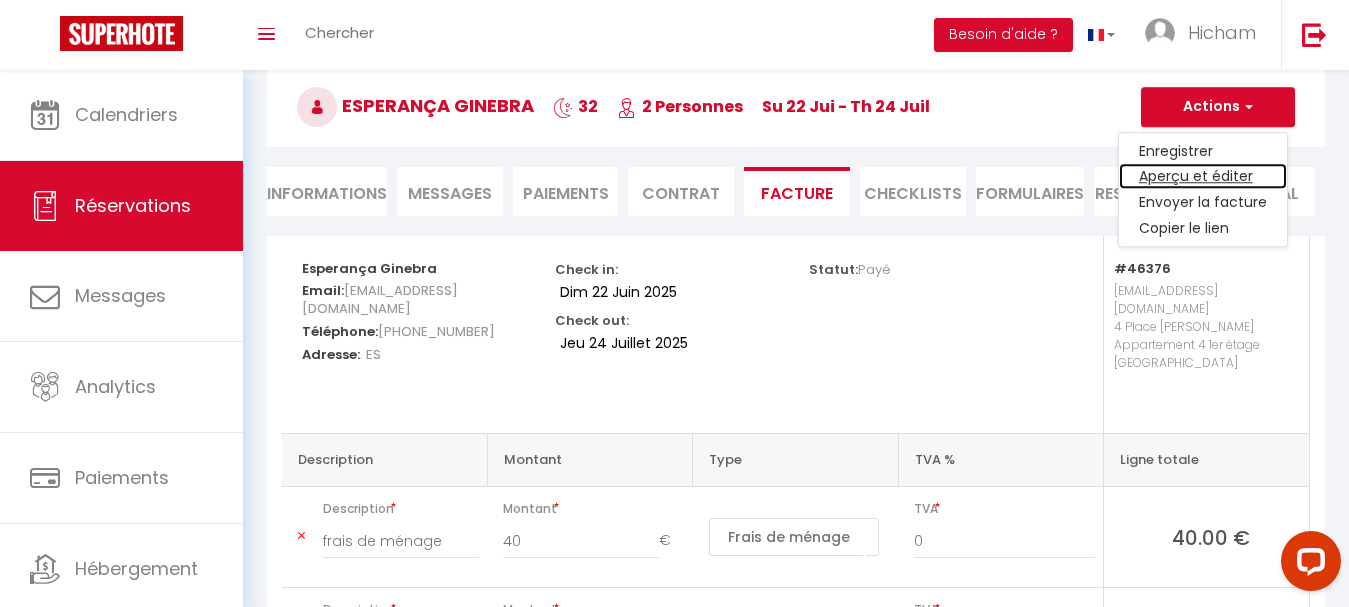 click on "Aperçu et éditer" at bounding box center (1203, 177) 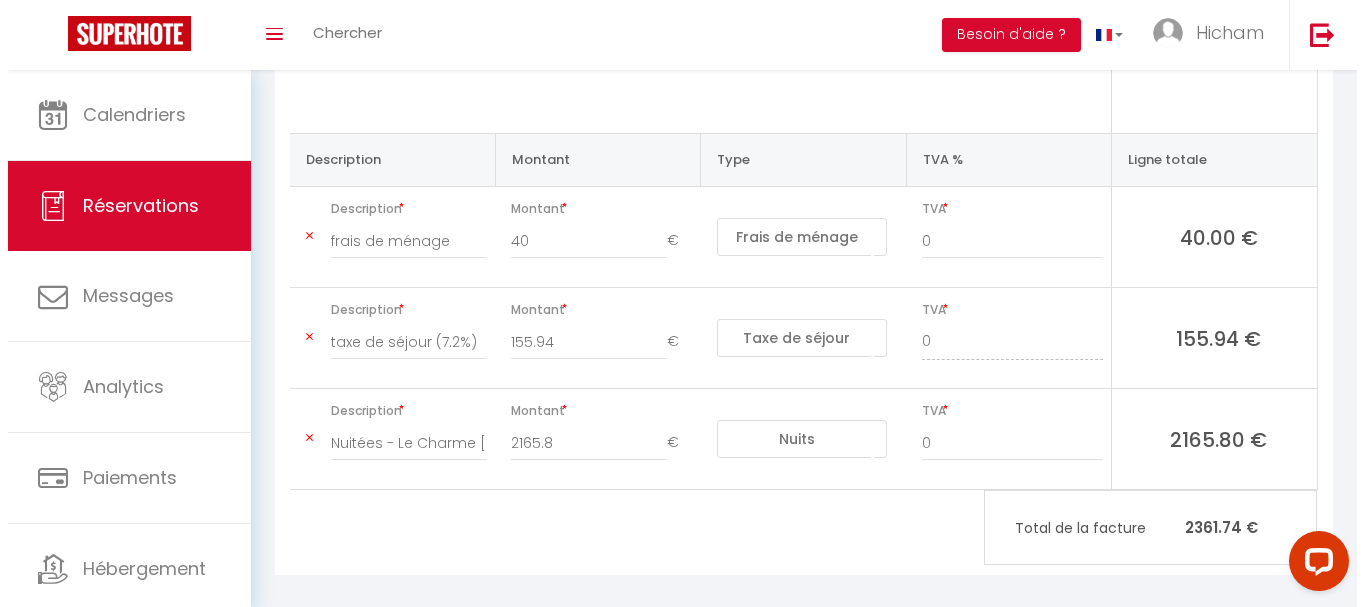 scroll, scrollTop: 0, scrollLeft: 0, axis: both 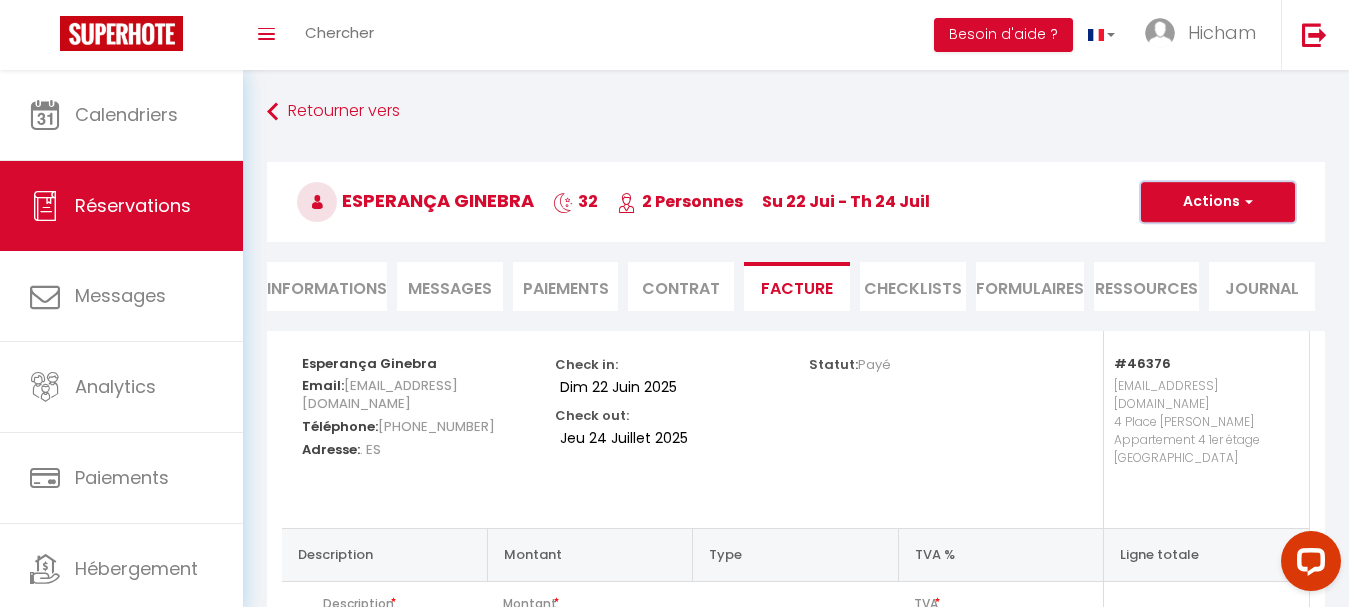 click on "Actions" at bounding box center [1218, 202] 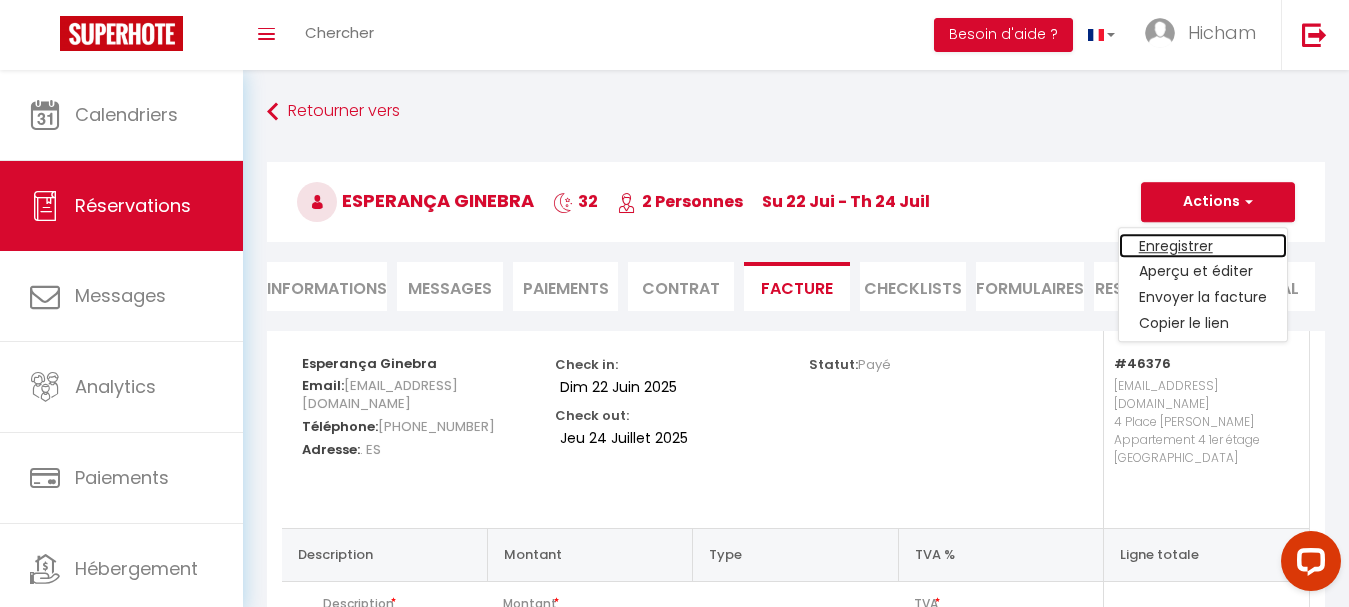 click on "Enregistrer" at bounding box center [1203, 246] 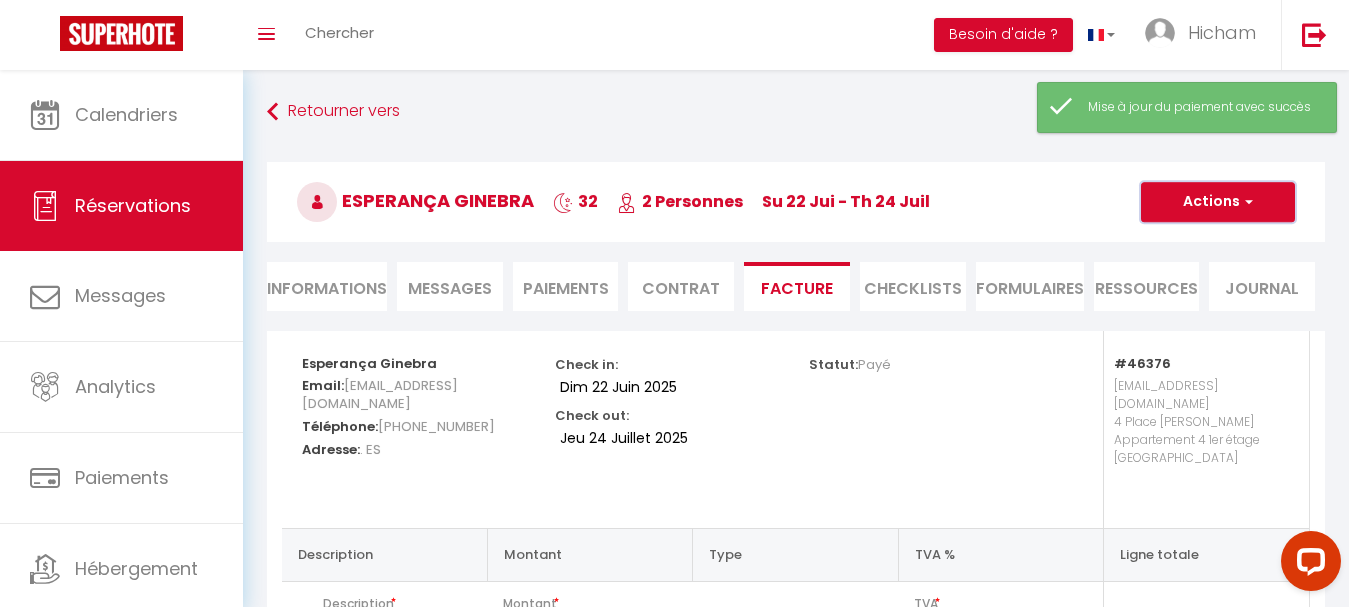 click on "Actions" at bounding box center (1218, 202) 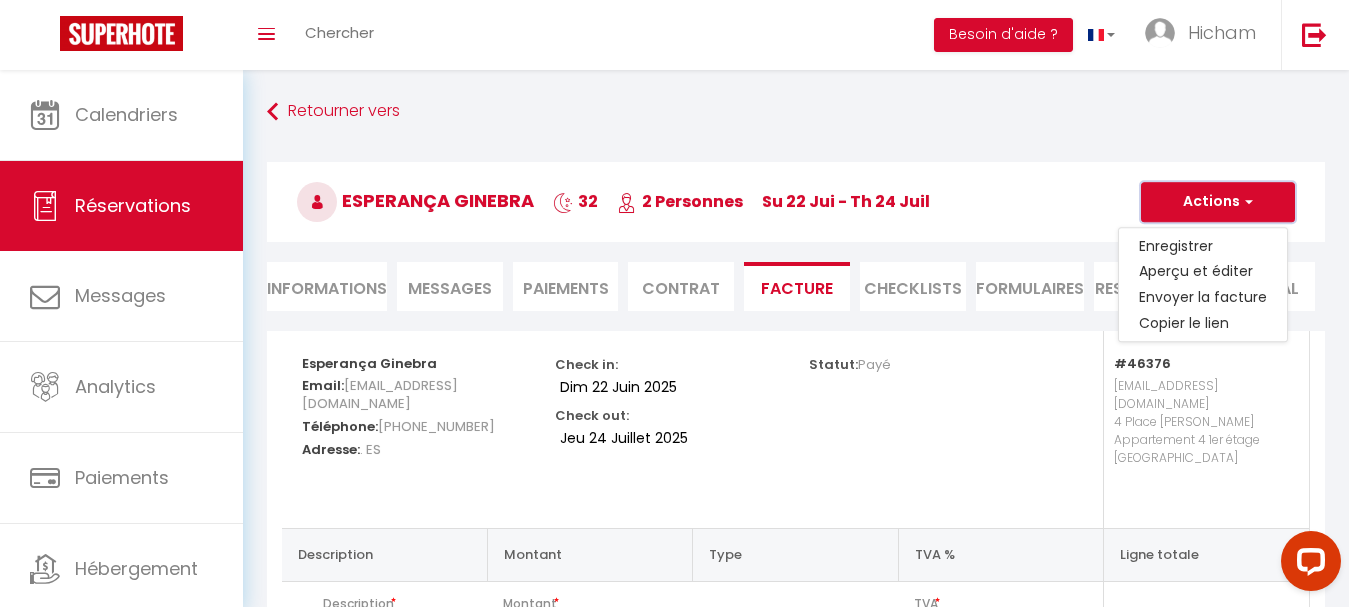 type 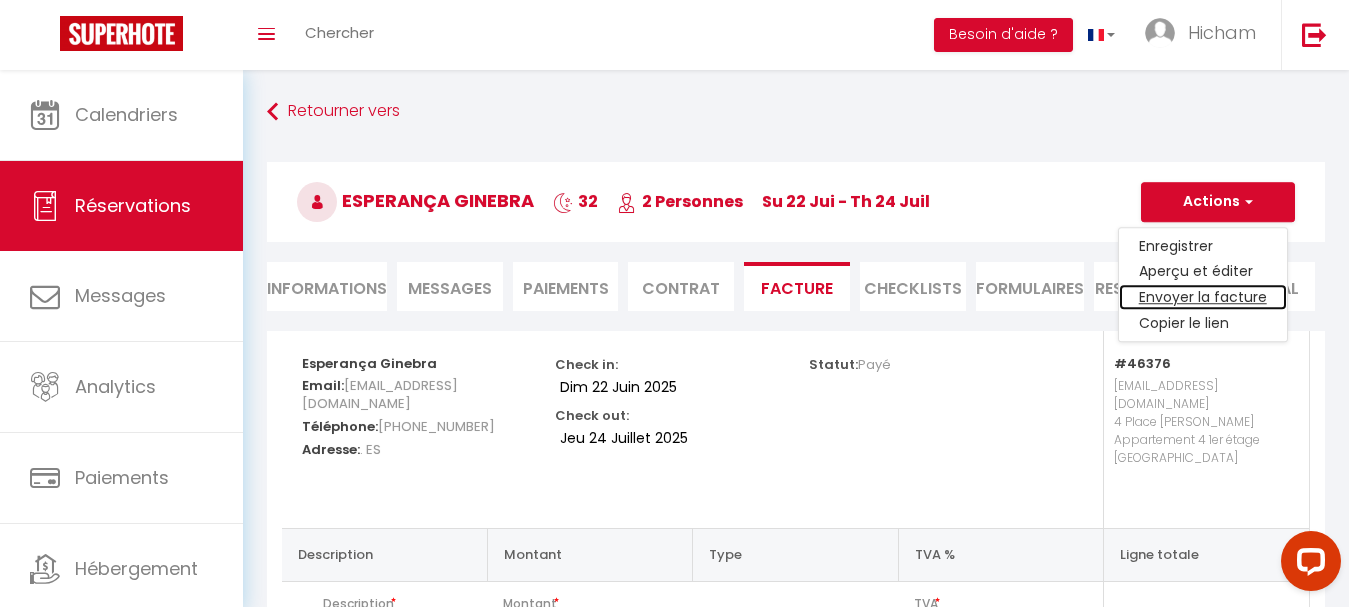 click on "Envoyer la facture" at bounding box center [1203, 298] 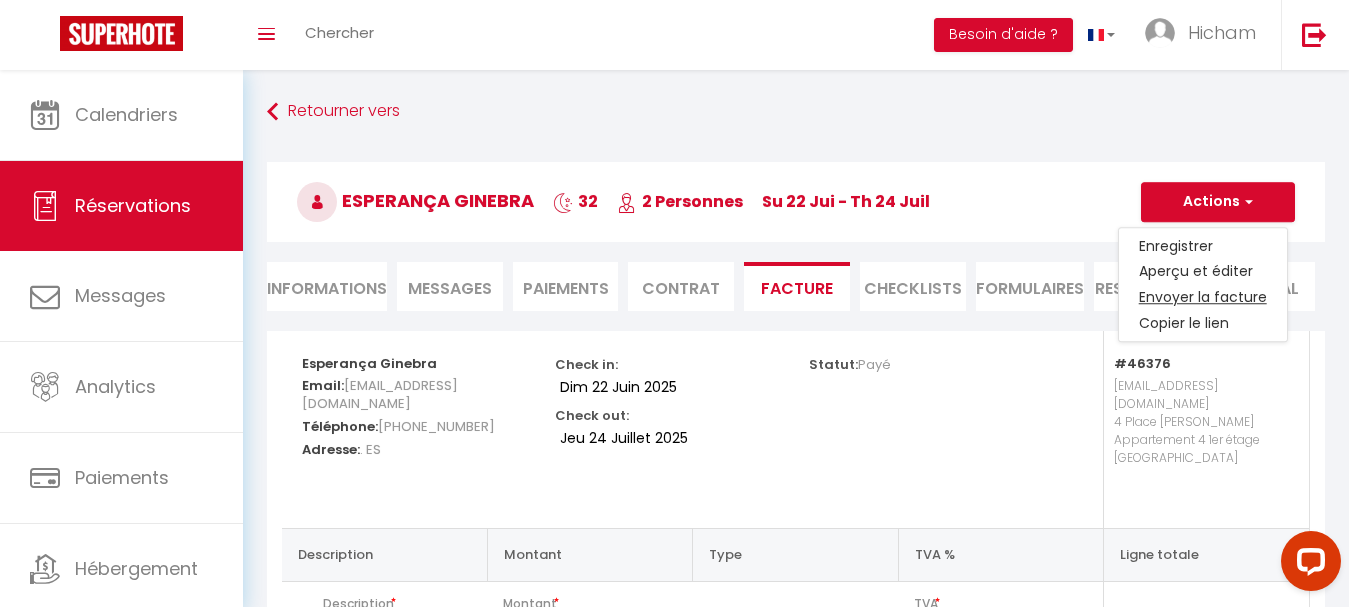 type on "egineb.583833@guest.booking.com" 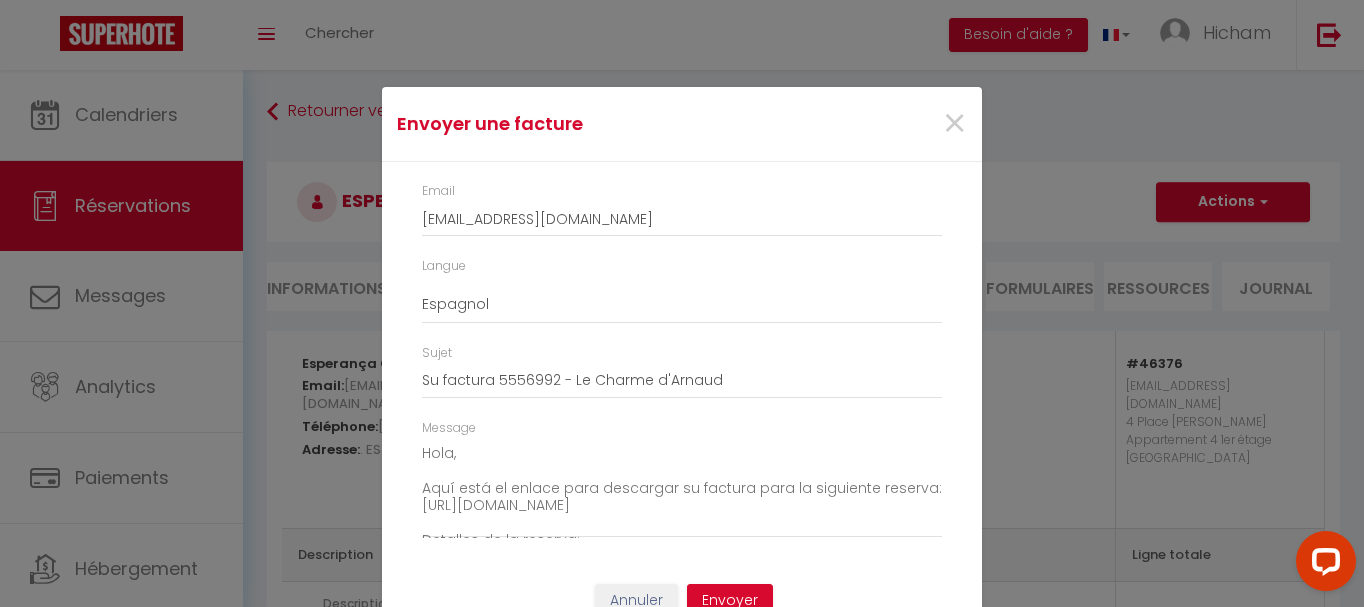 scroll, scrollTop: 42, scrollLeft: 0, axis: vertical 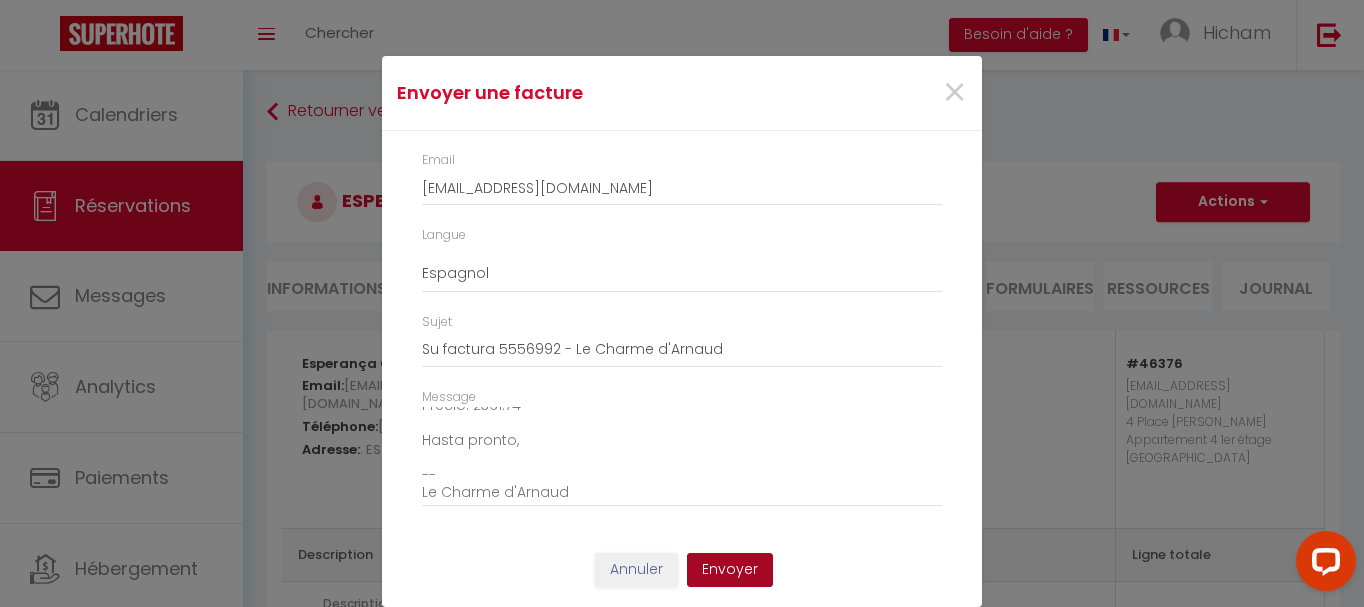 click on "Envoyer" at bounding box center [730, 570] 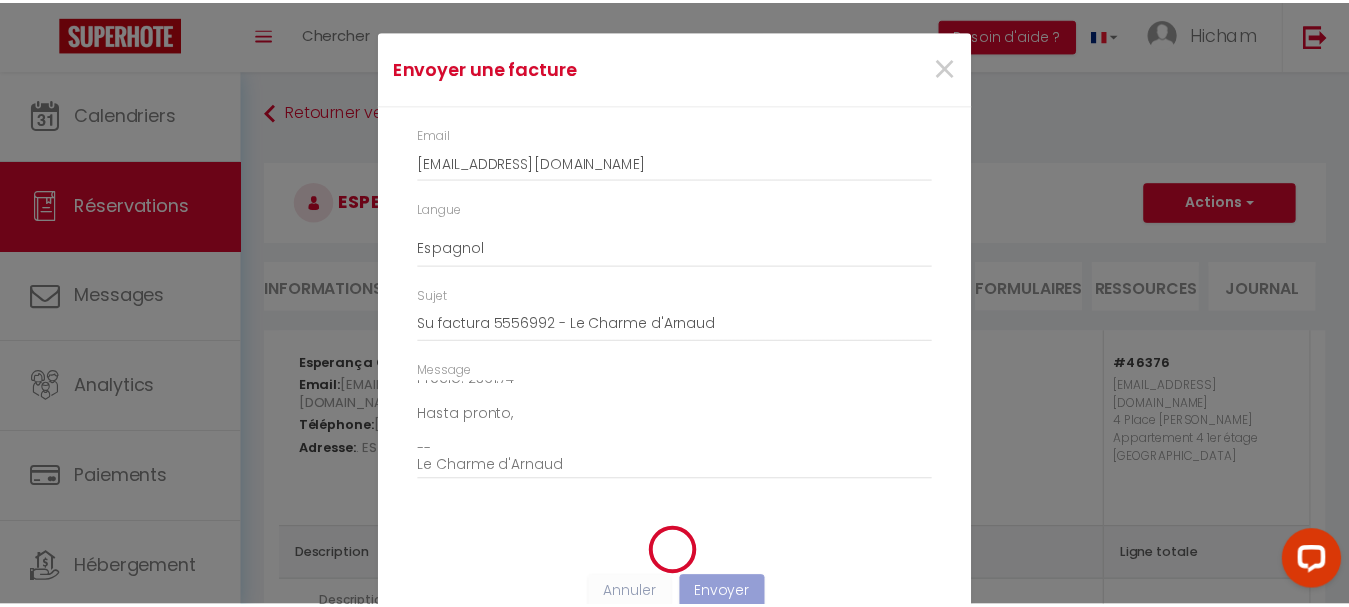 scroll, scrollTop: 17, scrollLeft: 0, axis: vertical 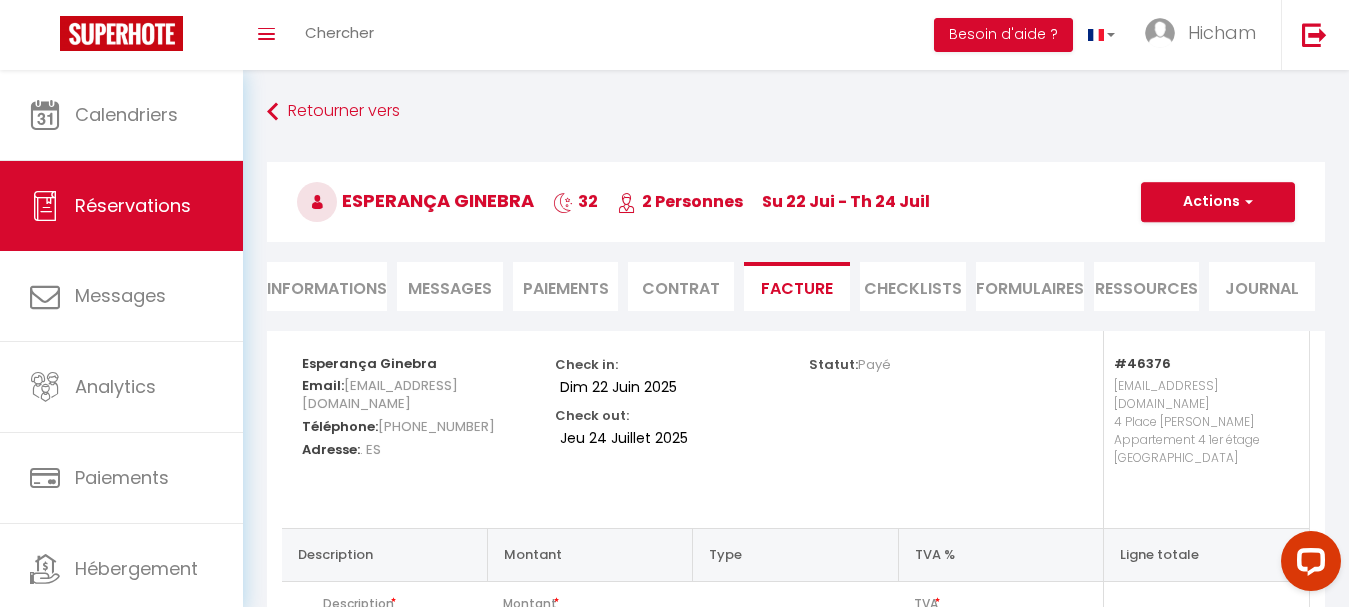 click on "Messages" at bounding box center [450, 288] 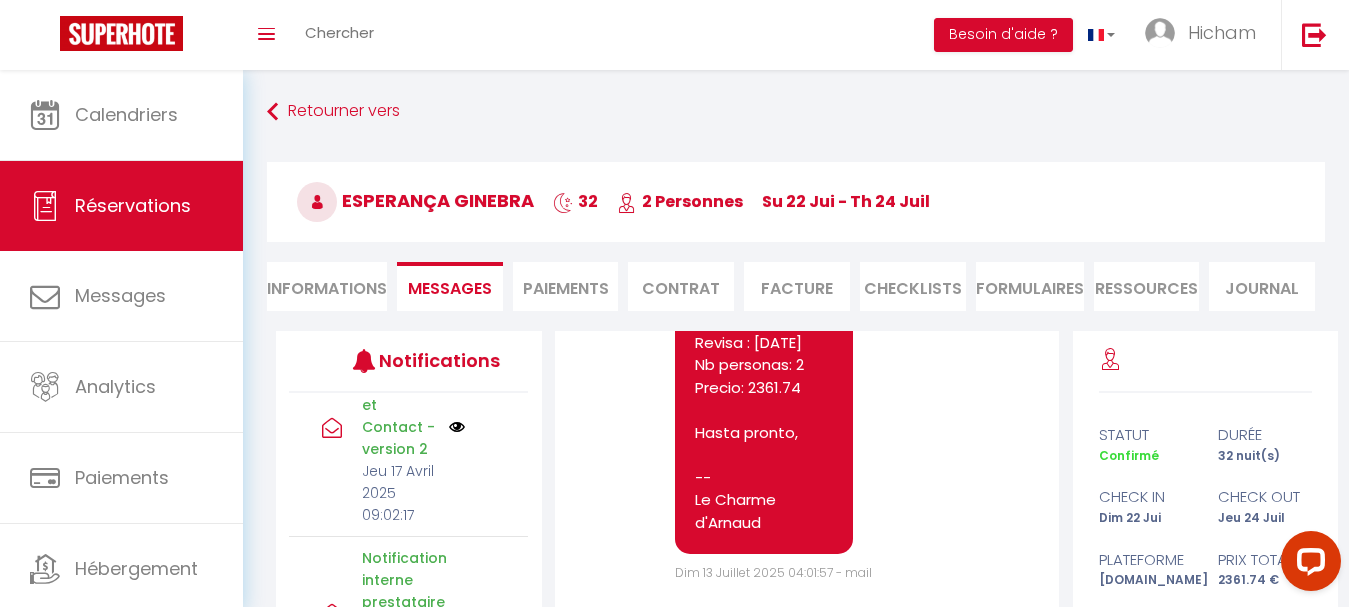 scroll, scrollTop: 25081, scrollLeft: 0, axis: vertical 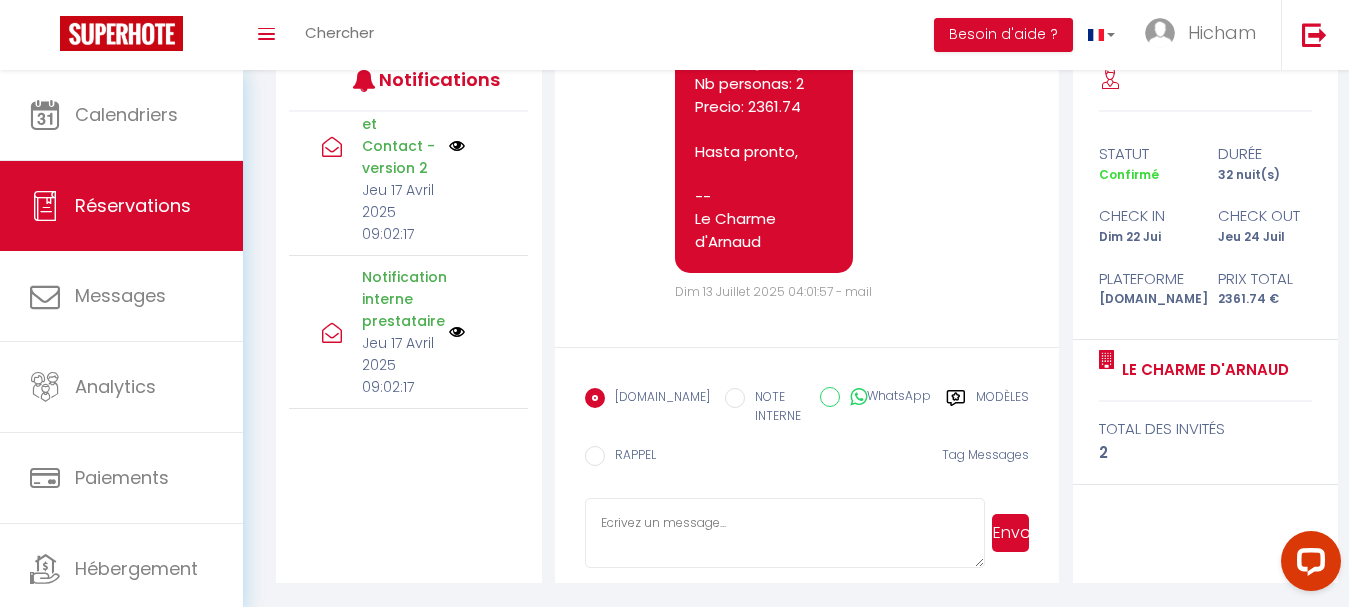 click on "Notifications           5 - Notification pre-checkout à 8h du matin   Jeu 24 Juillet 2025 08:00:00     Annuler           Notification interne online checkin   Ven 20 Juin 2025 18:05:54               2 - Demande Confirmation Checkin - version 2   Ven 20 Juin 2025 12:00:00               Notification interne Après assignation checkin ou ménage   Jeu 17 Avril 2025 12:46:33               0 - Demande Confirmation et Contact - version 2   Jeu 17 Avril 2025 09:02:17               Notification interne prestataire   Jeu 17 Avril 2025 09:02:17" at bounding box center [409, 316] 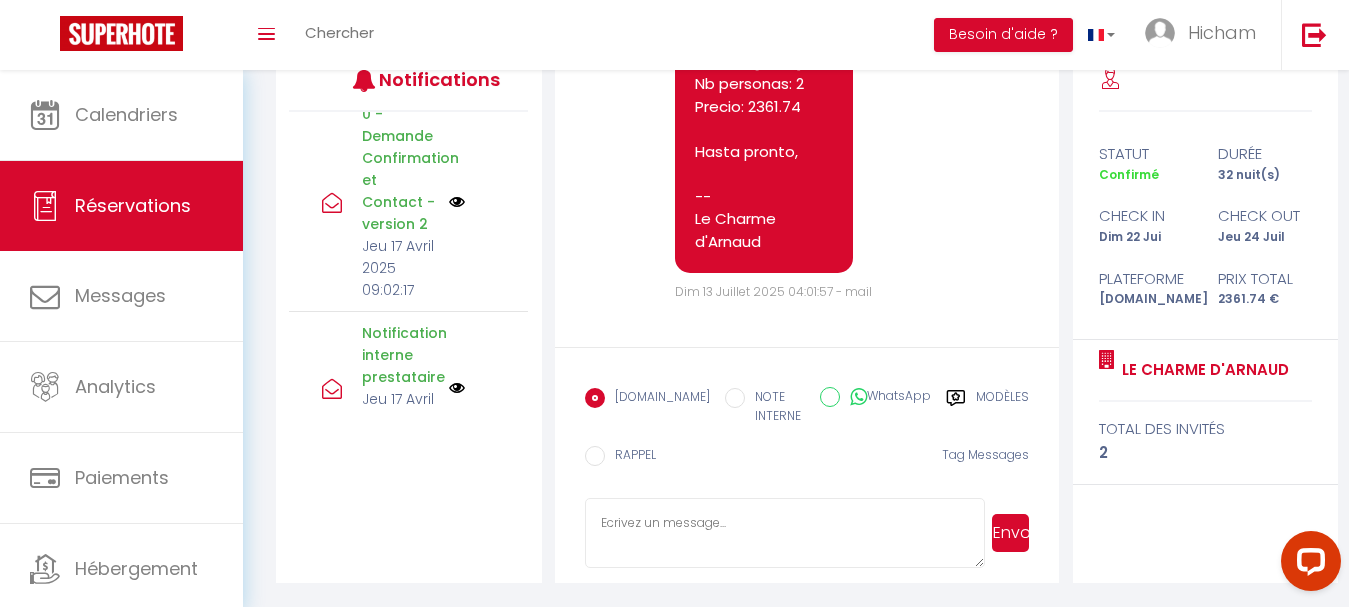 click on "https://superhote.com/applink/invoice/2tolzuh7h5" at bounding box center [754, -175] 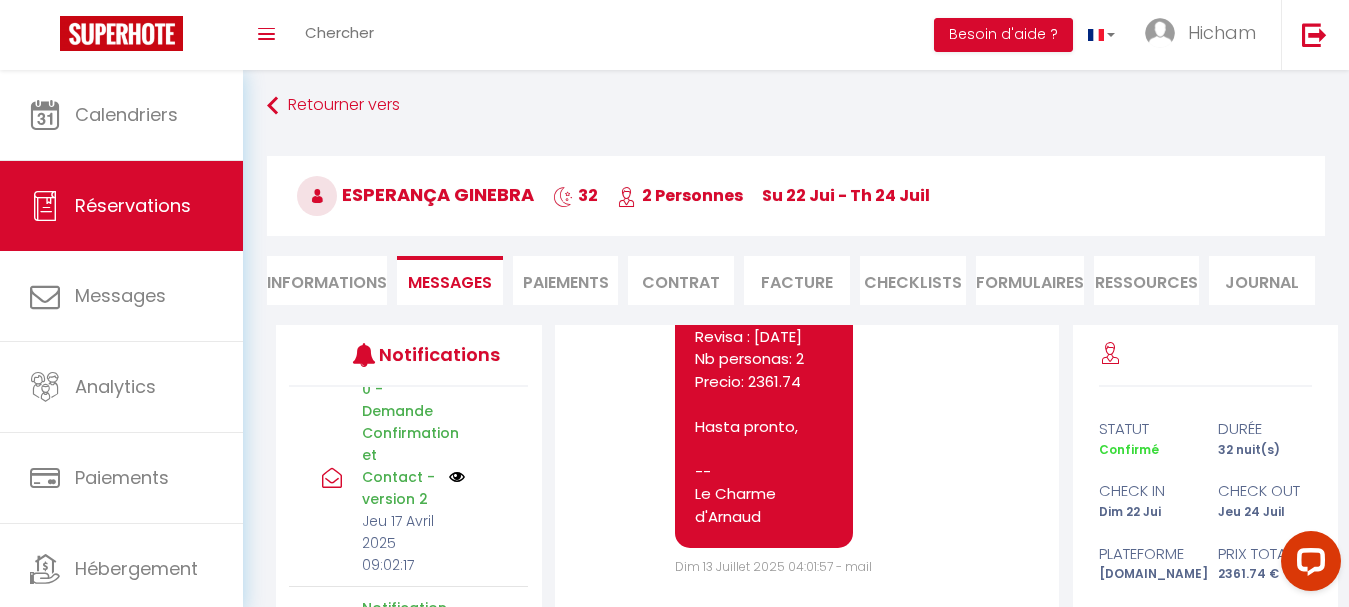 scroll, scrollTop: 0, scrollLeft: 0, axis: both 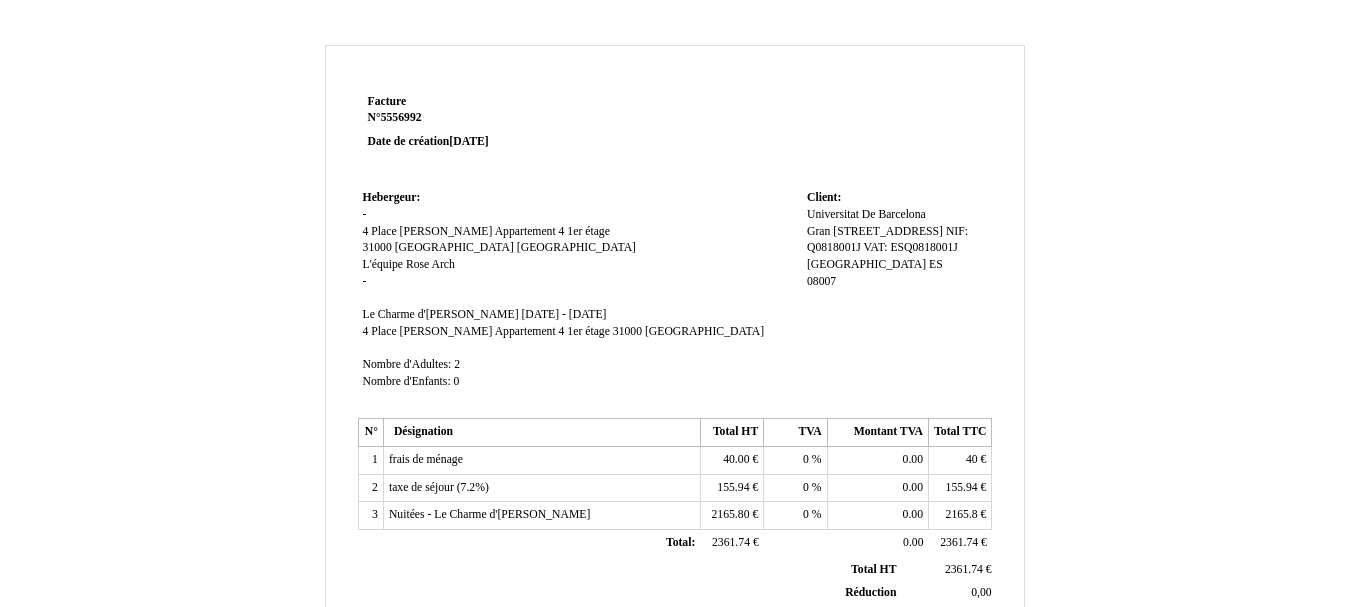 click on "Gran [STREET_ADDRESS]
NIF: Q0818001J
VAT: ESQ0818001J" at bounding box center [887, 240] 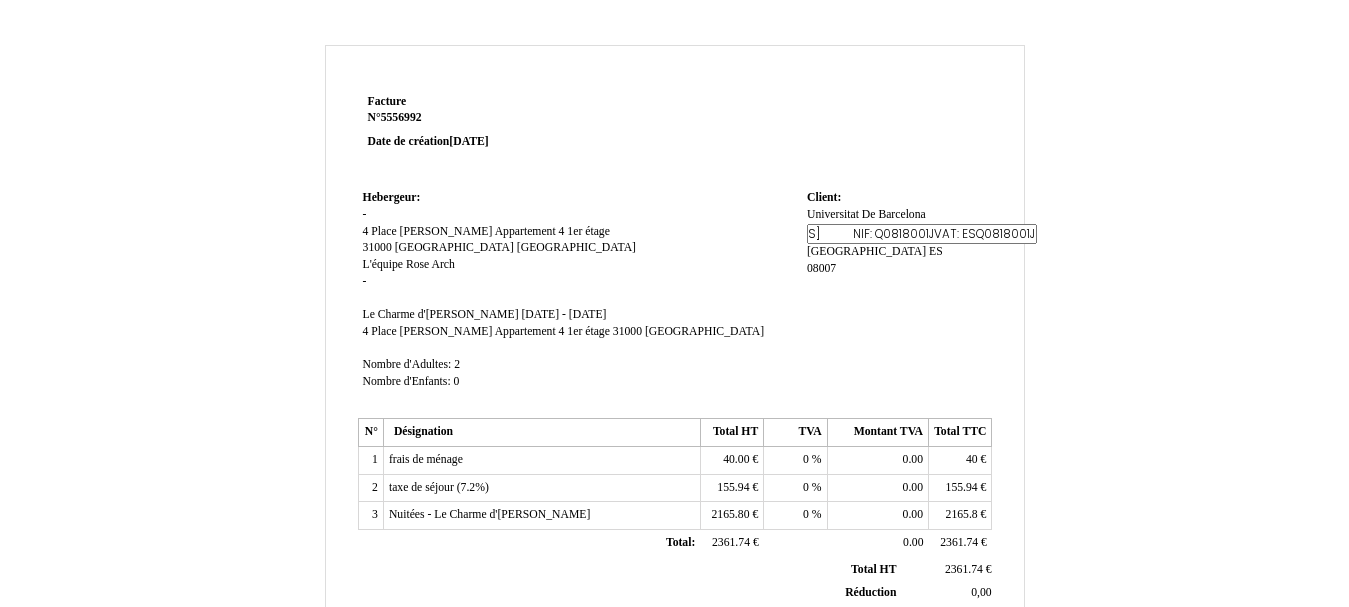 click on "Facture    Facture
N°
5556992    5556992
Date de création
[DATE]           Hebergeur:    Hebergeur:       -          4 Place [PERSON_NAME] Appartement 4 1er étage    4 Place [PERSON_NAME] Appartement 4 1er étage       [GEOGRAPHIC_DATA]     [GEOGRAPHIC_DATA]    [GEOGRAPHIC_DATA]       L'équipe    L'équipe     Rose Arch    Rose Arch
-
SIRET
Le Charme d'[PERSON_NAME] d'Arnaud
[DATE] - [DATE]    [DATE] - [DATE]      4 Place [PERSON_NAME] Appartement 4 1er étage    4 Place [PERSON_NAME] Appartement 4 1er étage     31000" at bounding box center [675, 625] 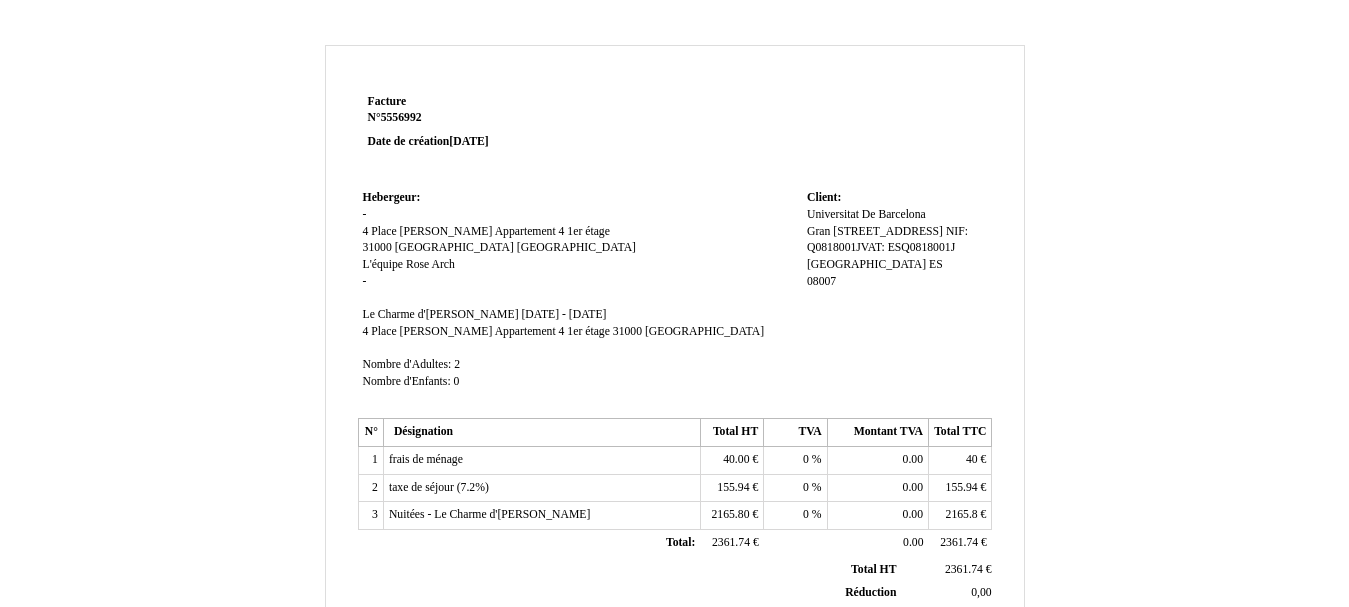 click on "[GEOGRAPHIC_DATA]       [STREET_ADDRESS]           NIF: Q0818001JVAT: ESQ0818001J    [GEOGRAPHIC_DATA][STREET_ADDRESS]           NIF: Q0818001JVAT: ESQ0818001J       [GEOGRAPHIC_DATA]       08007    08007" at bounding box center (897, 257) 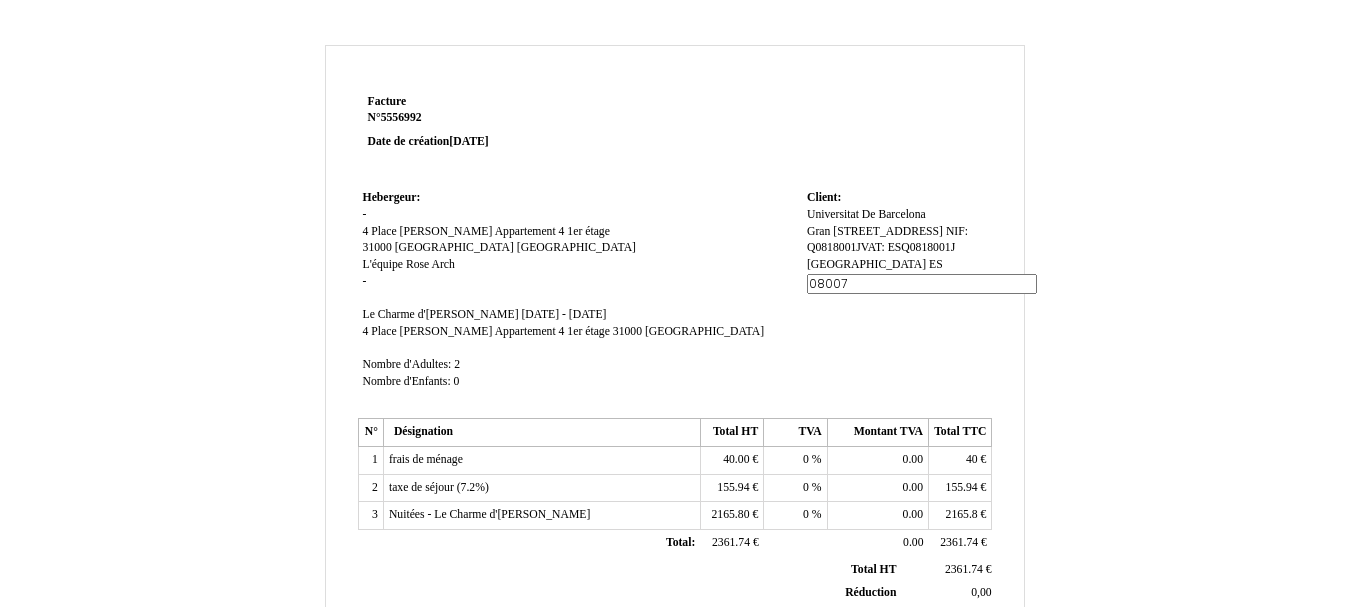 drag, startPoint x: 845, startPoint y: 281, endPoint x: 809, endPoint y: 284, distance: 36.124783 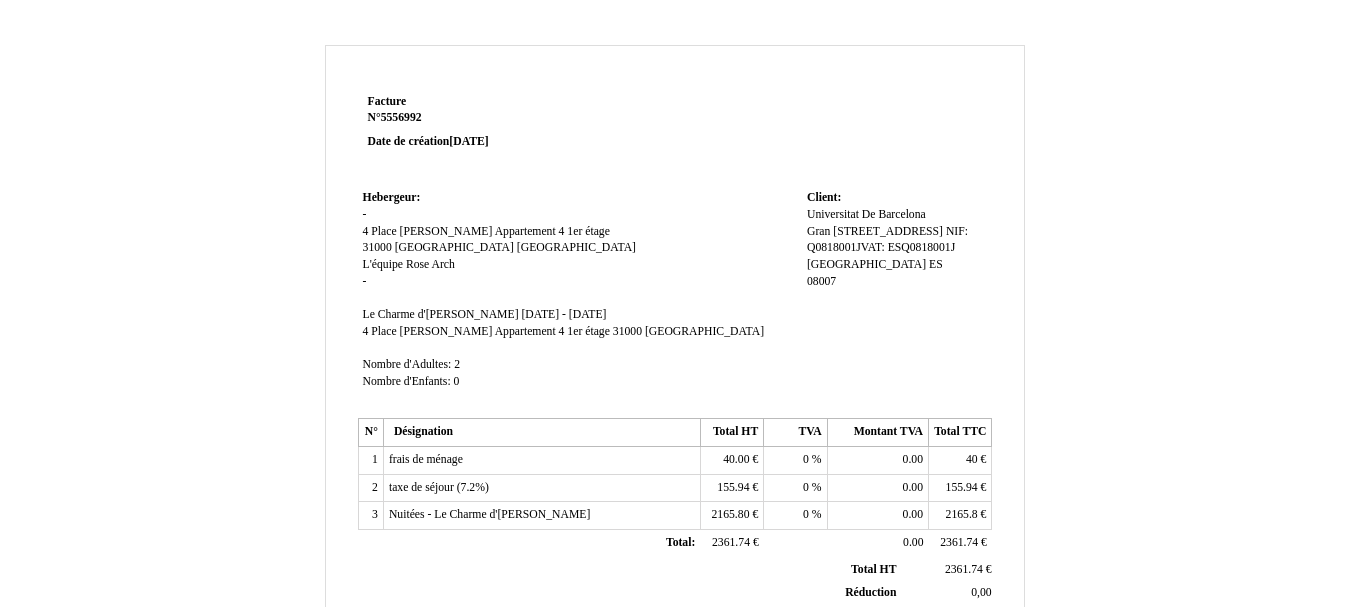 click on "Facture    Facture
N°
5556992    5556992
Date de création
[DATE]           Hebergeur:    Hebergeur:       -          4 Place [PERSON_NAME] Appartement 4 1er étage    4 Place [PERSON_NAME] Appartement 4 1er étage       [GEOGRAPHIC_DATA]     [GEOGRAPHIC_DATA]    [GEOGRAPHIC_DATA]       L'équipe    L'équipe     Rose Arch    Rose Arch
-
SIRET
Le Charme d'[PERSON_NAME] d'Arnaud
[DATE] - [DATE]    [DATE] - [DATE]      4 Place [PERSON_NAME] Appartement 4 1er étage    4 Place [PERSON_NAME] Appartement 4 1er étage     31000" at bounding box center [675, 625] 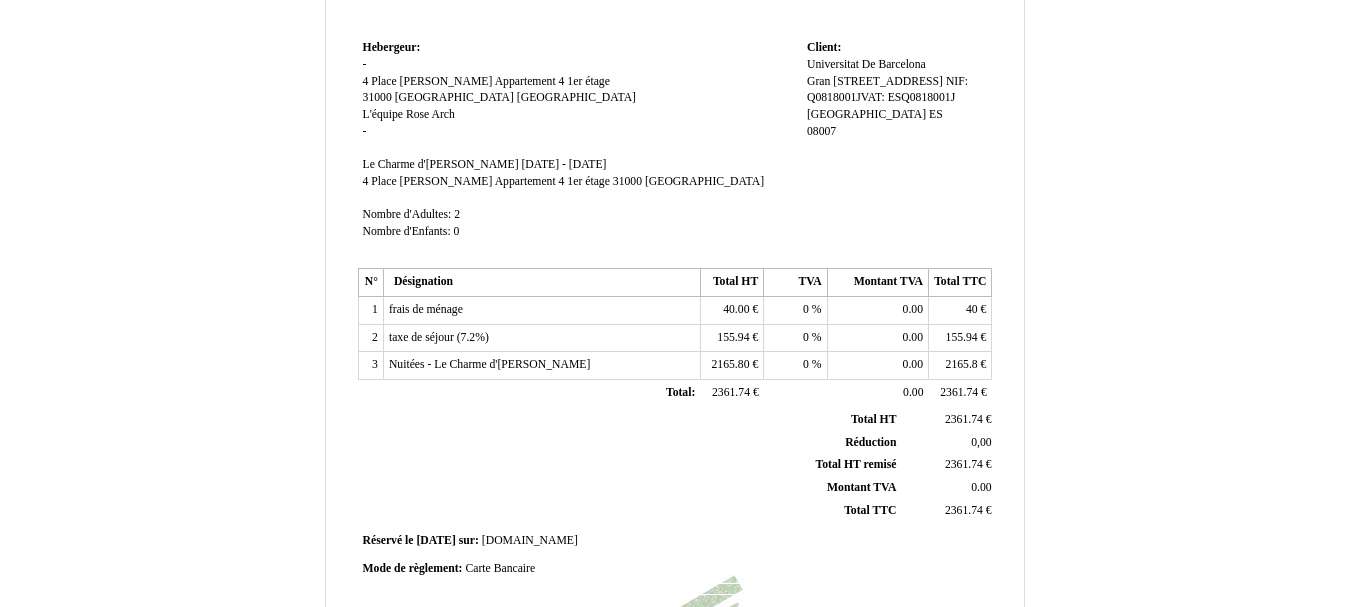 scroll, scrollTop: 100, scrollLeft: 0, axis: vertical 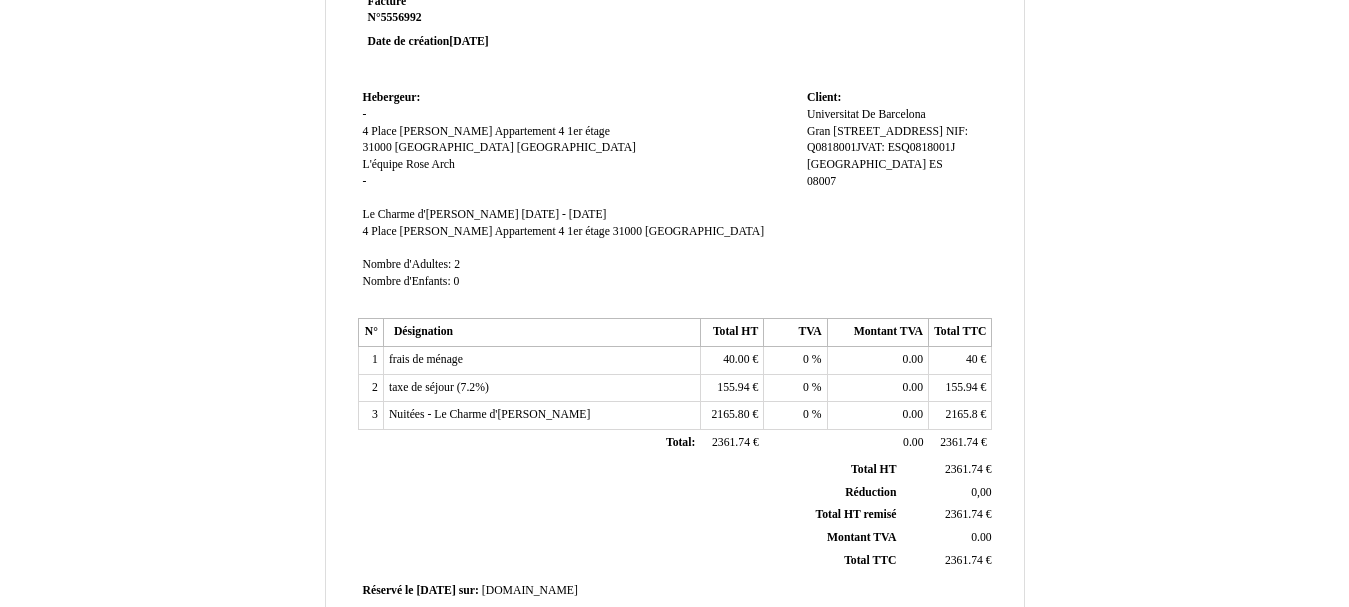click on "Gran Via de les Corts Catalanes, 585           NIF: Q0818001JVAT: ESQ0818001J" at bounding box center (887, 140) 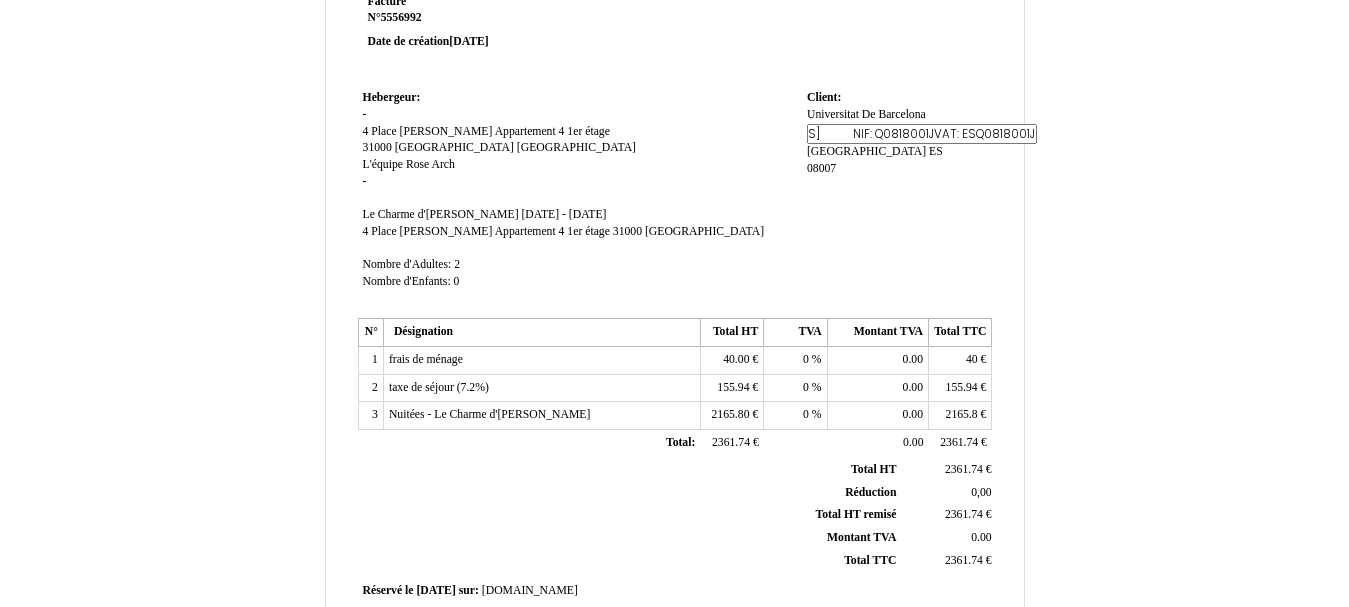 scroll, scrollTop: 0, scrollLeft: 286, axis: horizontal 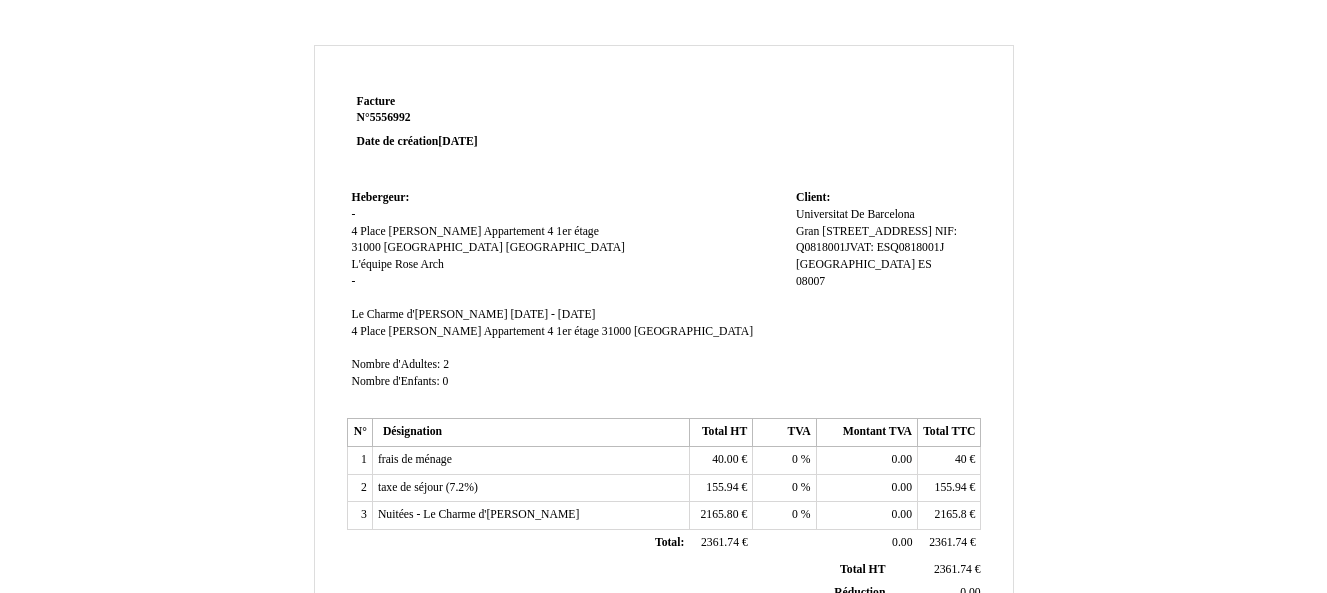 drag, startPoint x: 825, startPoint y: 281, endPoint x: 794, endPoint y: 284, distance: 31.144823 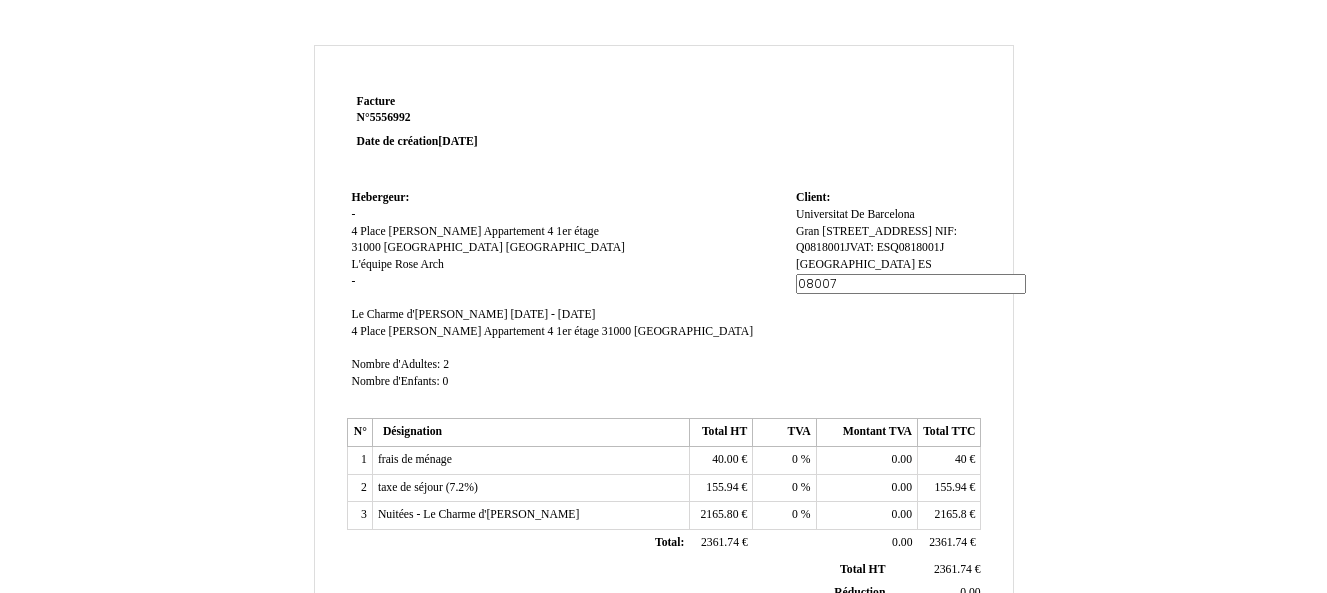 type 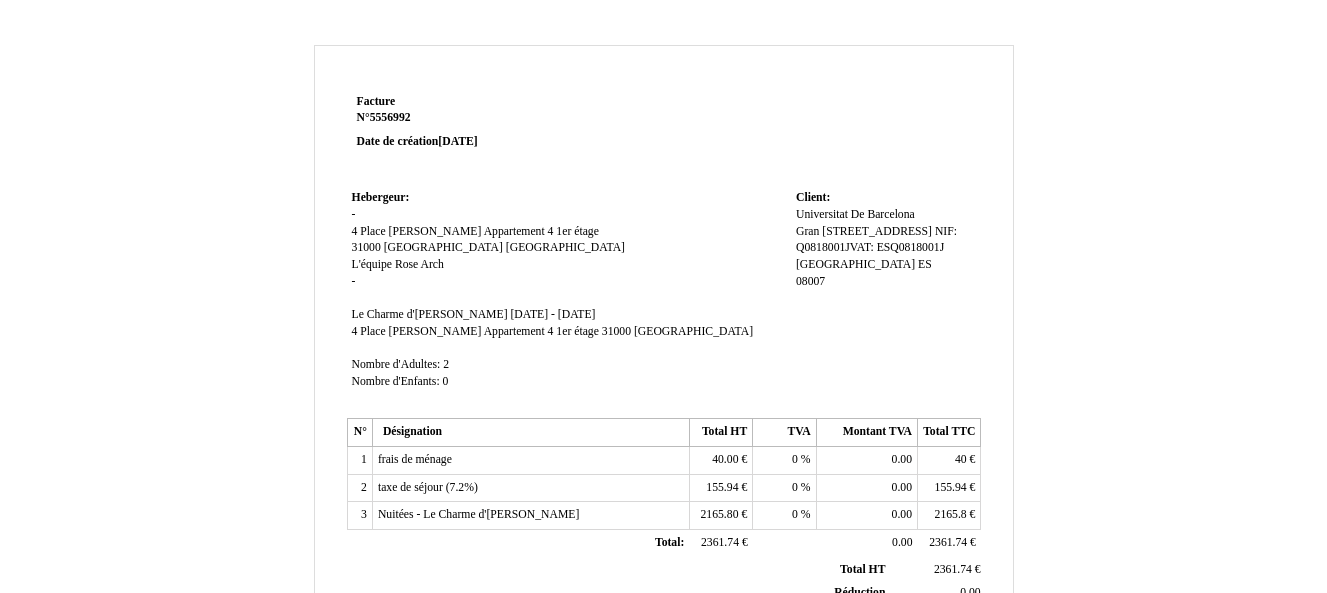 click on "Gran Via de les Corts Catalanes, 585           NIF: Q0818001JVAT: ESQ0818001J" at bounding box center (876, 240) 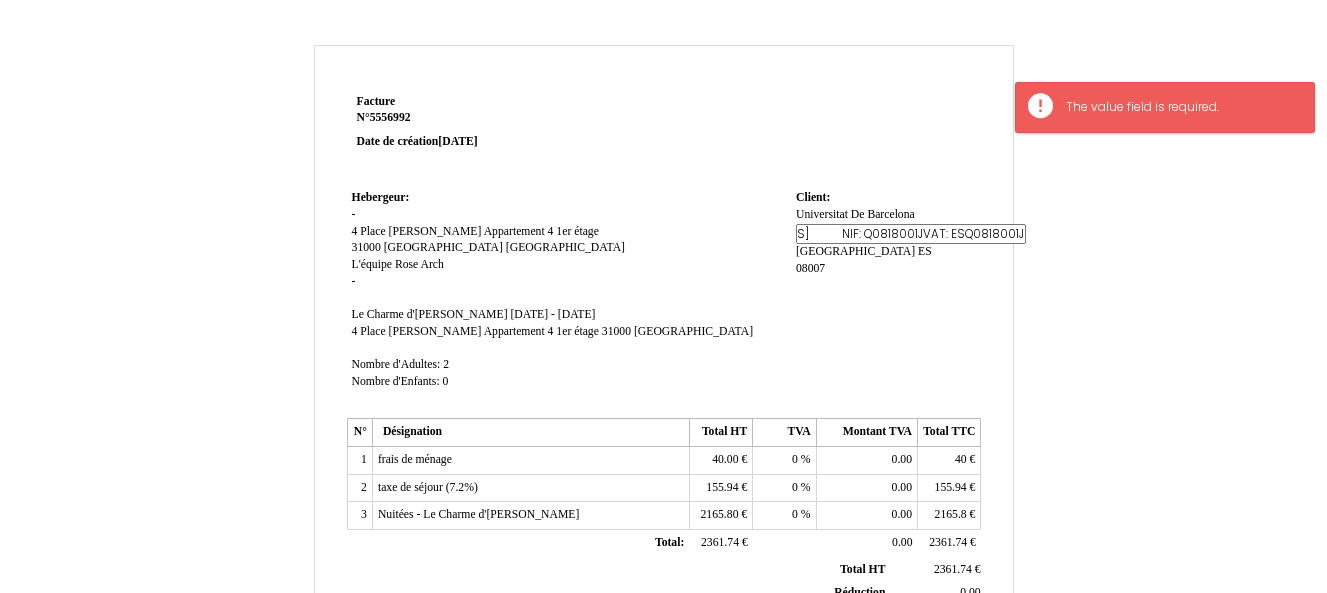 click on "Universitat    Universitat     De Barcelona    De Barcelona       Gran Via de les Corts Catalanes, 585           NIF: Q0818001JVAT: ESQ0818001J    Gran Via de les Corts Catalanes, 585           NIF: Q0818001JVAT: ESQ0818001J       Barcelona    Barcelona     ES    ES       08007    08007" at bounding box center (886, 251) 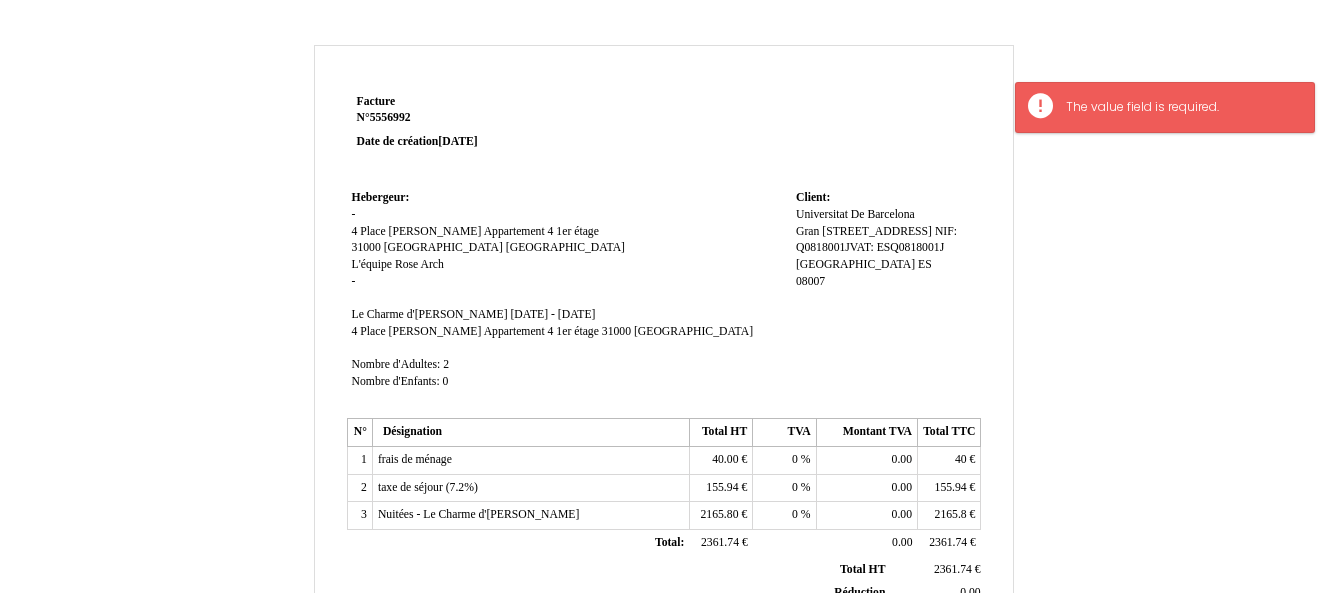 click on "Universitat    Universitat     De Barcelona    De Barcelona       Gran Via de les Corts Catalanes, 585           NIF: Q0818001JVAT: ESQ0818001J    Gran Via de les Corts Catalanes, 585           NIF: Q0818001JVAT: ESQ0818001J       Barcelona    Barcelona     ES    ES       08007    08007" at bounding box center (886, 257) 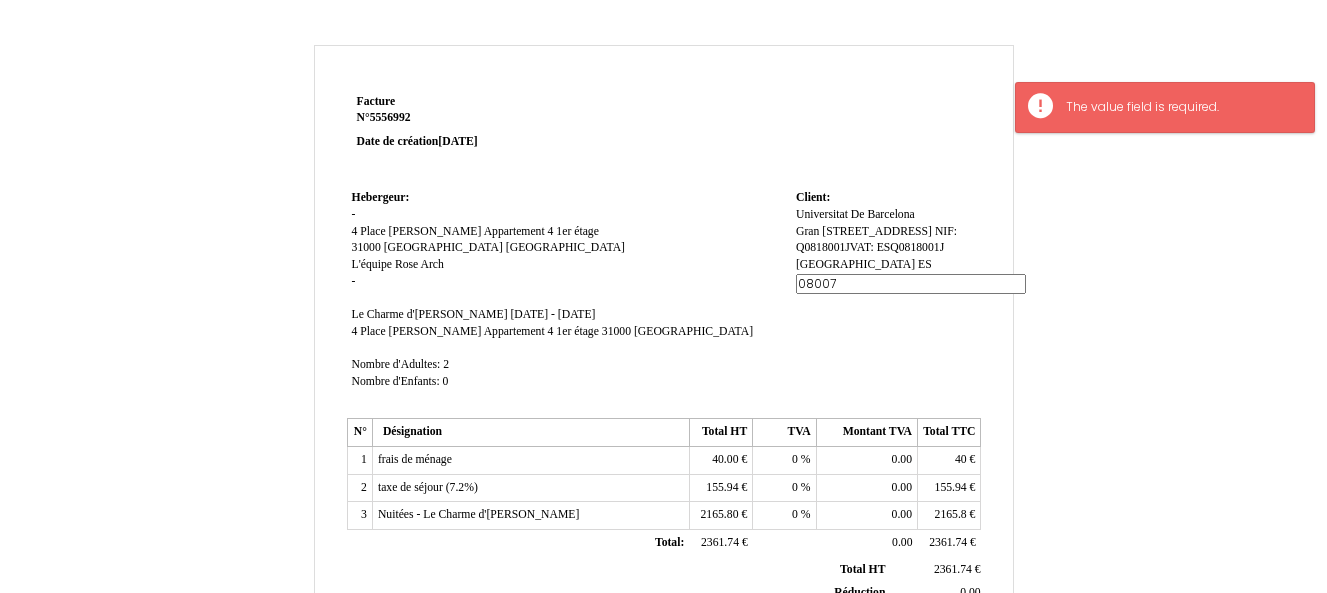 click on "Client:    Client:       Universitat    Universitat     De Barcelona    De Barcelona       Gran Via de les Corts Catalanes, 585           NIF: Q0818001JVAT: ESQ0818001J    Gran Via de les Corts Catalanes, 585           NIF: Q0818001JVAT: ESQ0818001J       Barcelona    Barcelona     ES    ES       08007    08007" at bounding box center (886, 299) 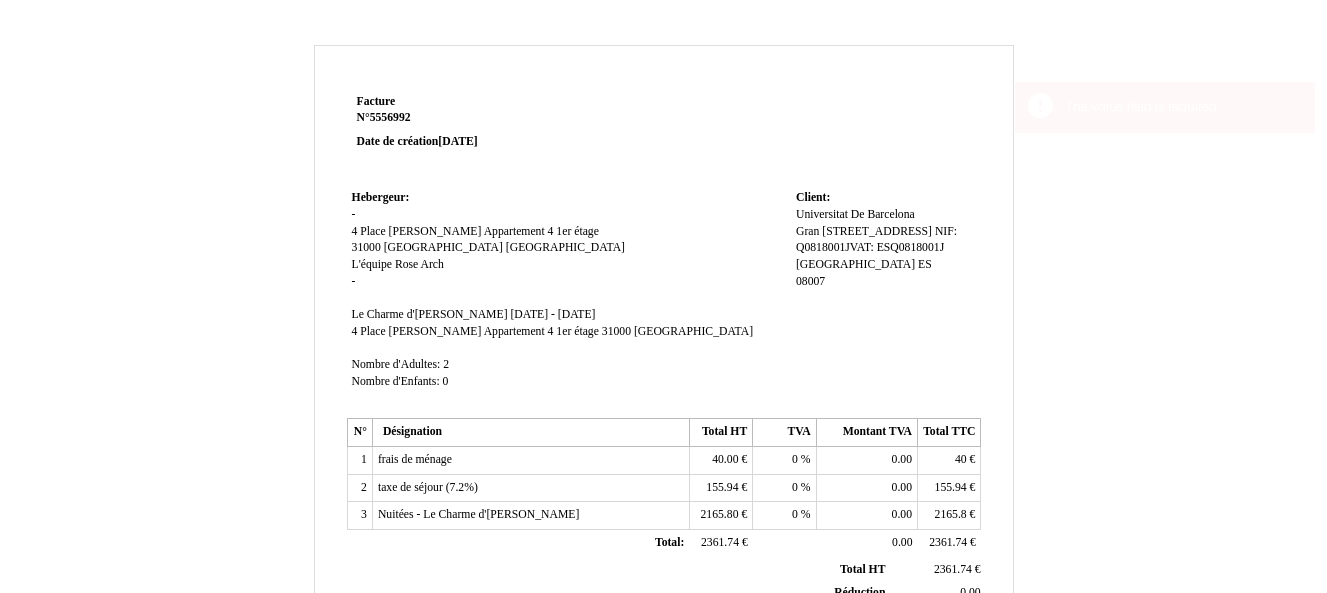 click on "Barcelona" at bounding box center [855, 264] 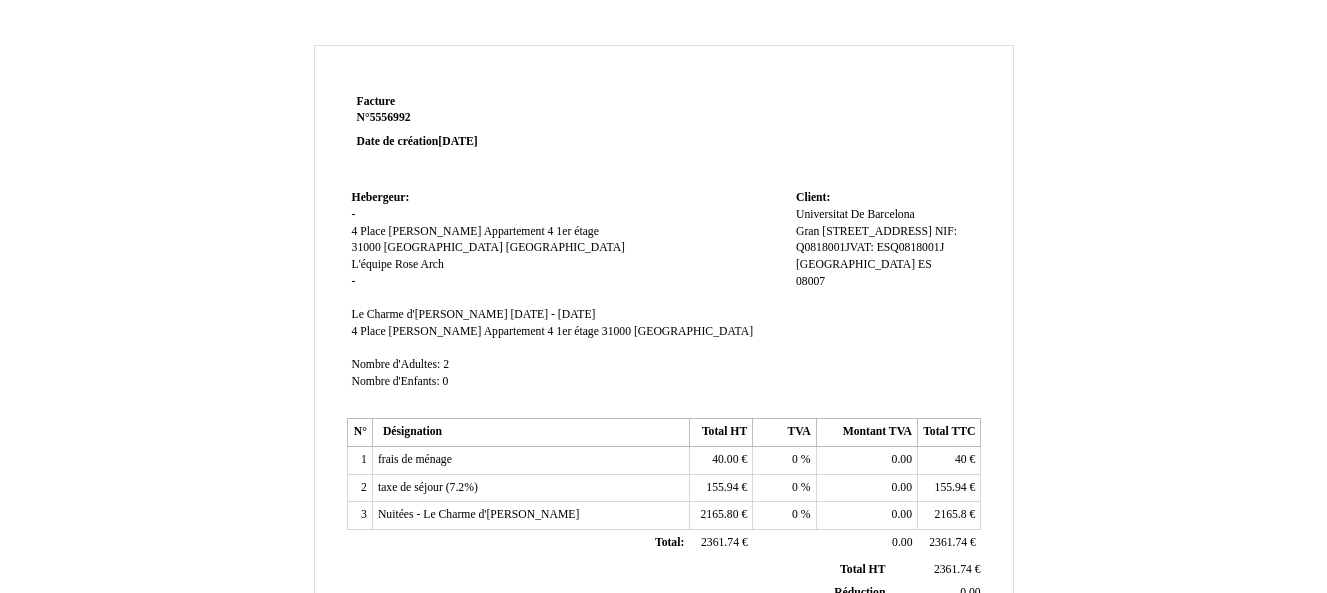 click on "Gran Via de les Corts Catalanes, 585           NIF: Q0818001JVAT: ESQ0818001J" at bounding box center [876, 240] 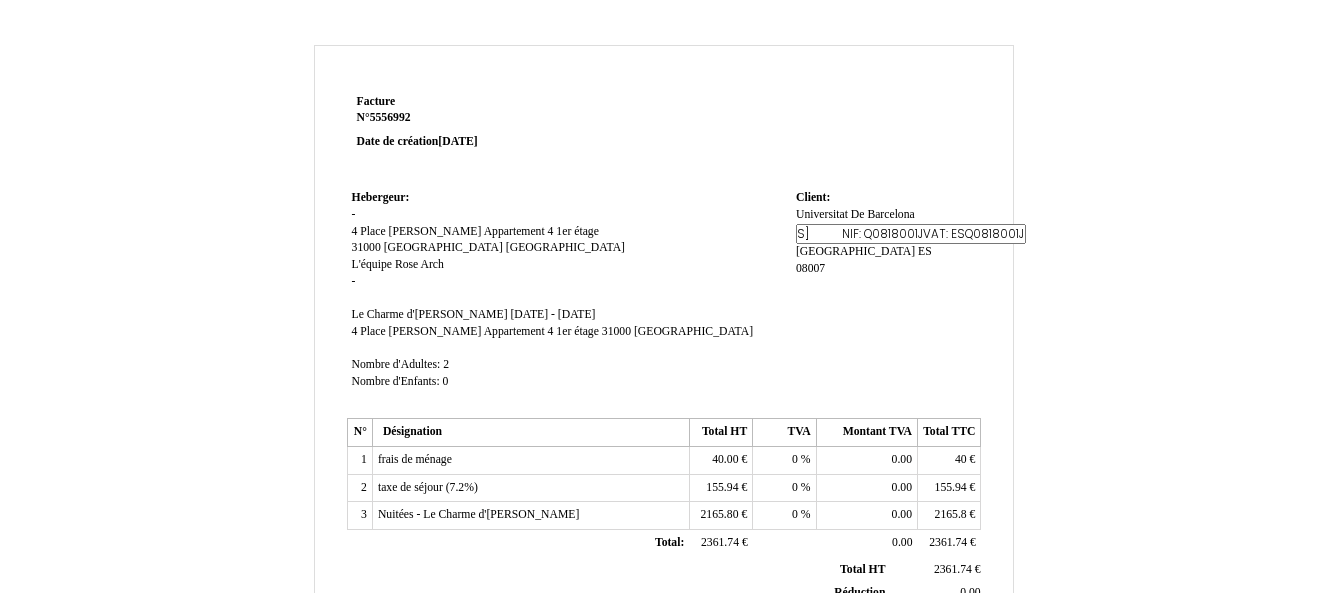 click on "Client:    Client:       Universitat    Universitat     De Barcelona    De Barcelona       Gran Via de les Corts Catalanes, 585           NIF: Q0818001JVAT: ESQ0818001J    Gran Via de les Corts Catalanes, 585           NIF: Q0818001JVAT: ESQ0818001J       Barcelona    Barcelona     ES    ES       08007    08007" at bounding box center (886, 299) 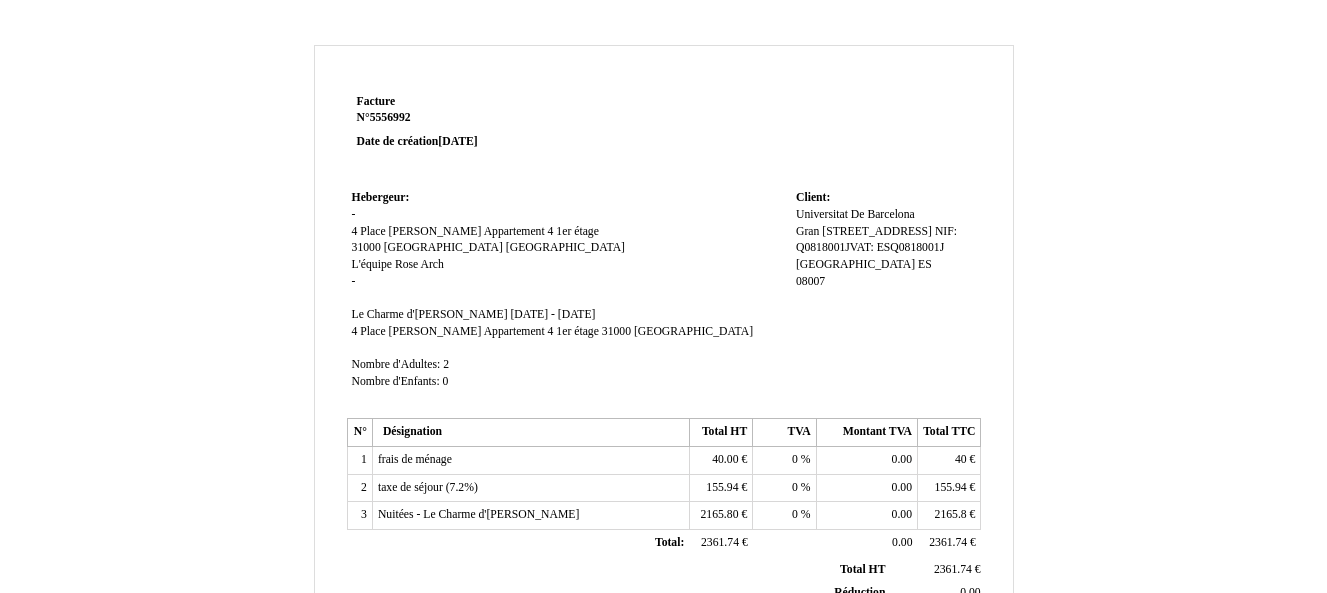 click on "Barcelona" at bounding box center [855, 264] 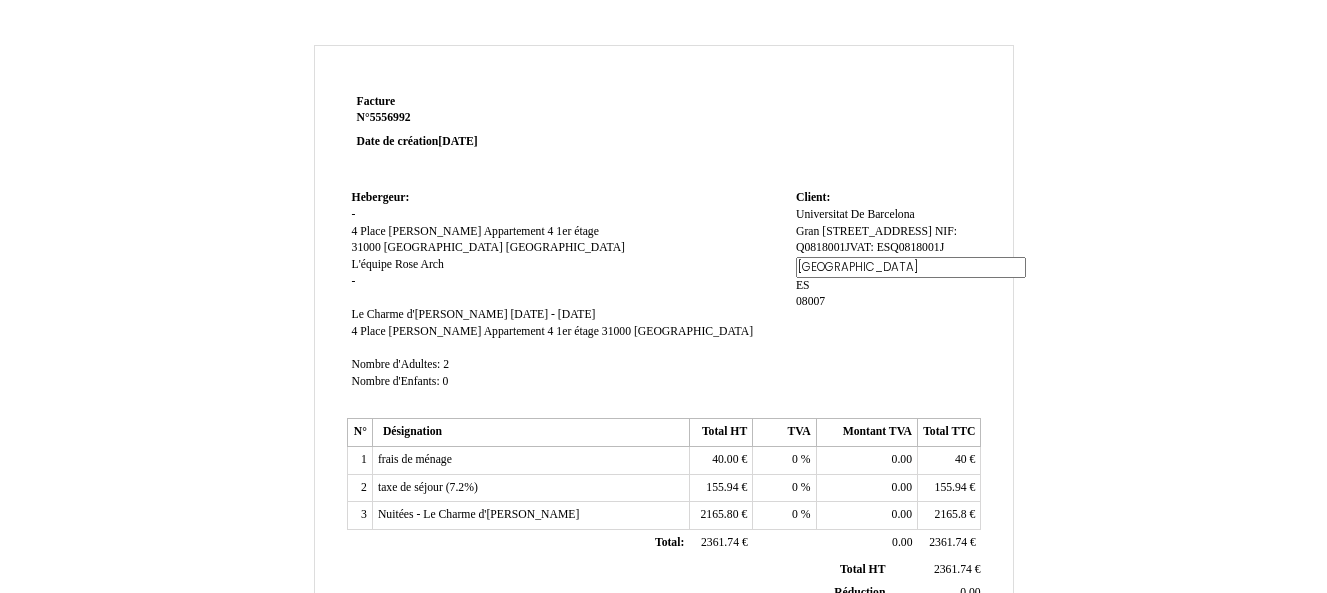 click on "Universitat    Universitat     De Barcelona    De Barcelona       Gran Via de les Corts Catalanes, 585           NIF: Q0818001JVAT: ESQ0818001J    Gran Via de les Corts Catalanes, 585           NIF: Q0818001JVAT: ESQ0818001J       Barcelona    Barcelona     ES    ES       08007    08007" at bounding box center (886, 267) 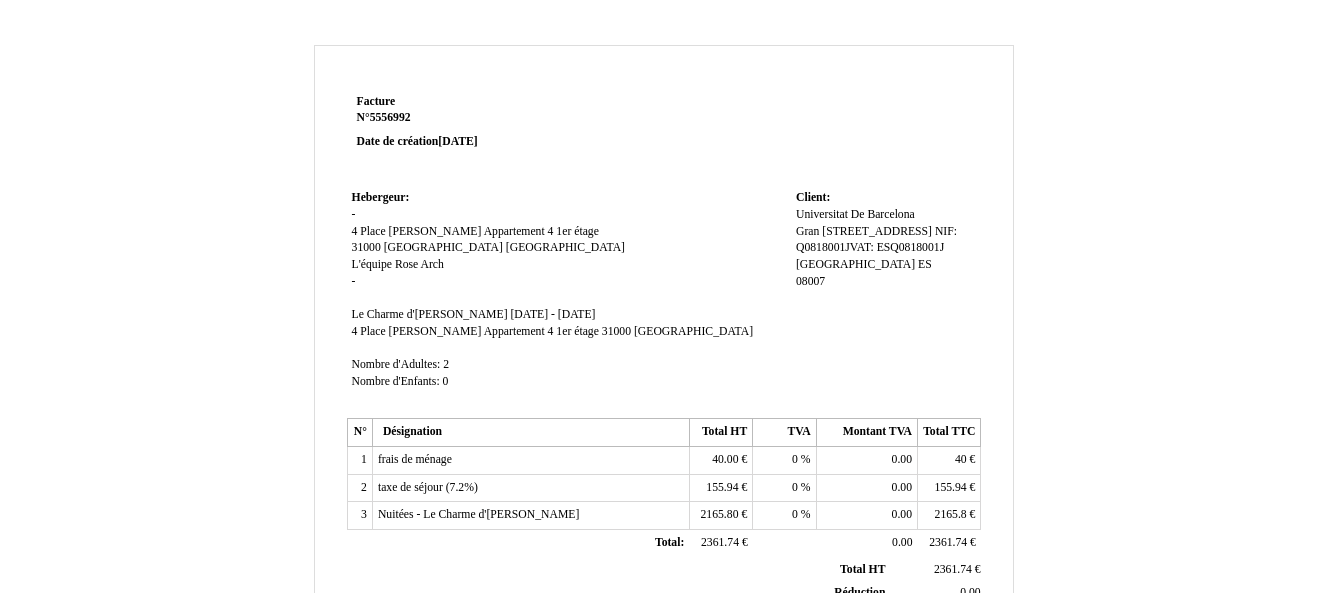 click on "Gran Via de les Corts Catalanes, 585           NIF: Q0818001JVAT: ESQ0818001J" at bounding box center (876, 240) 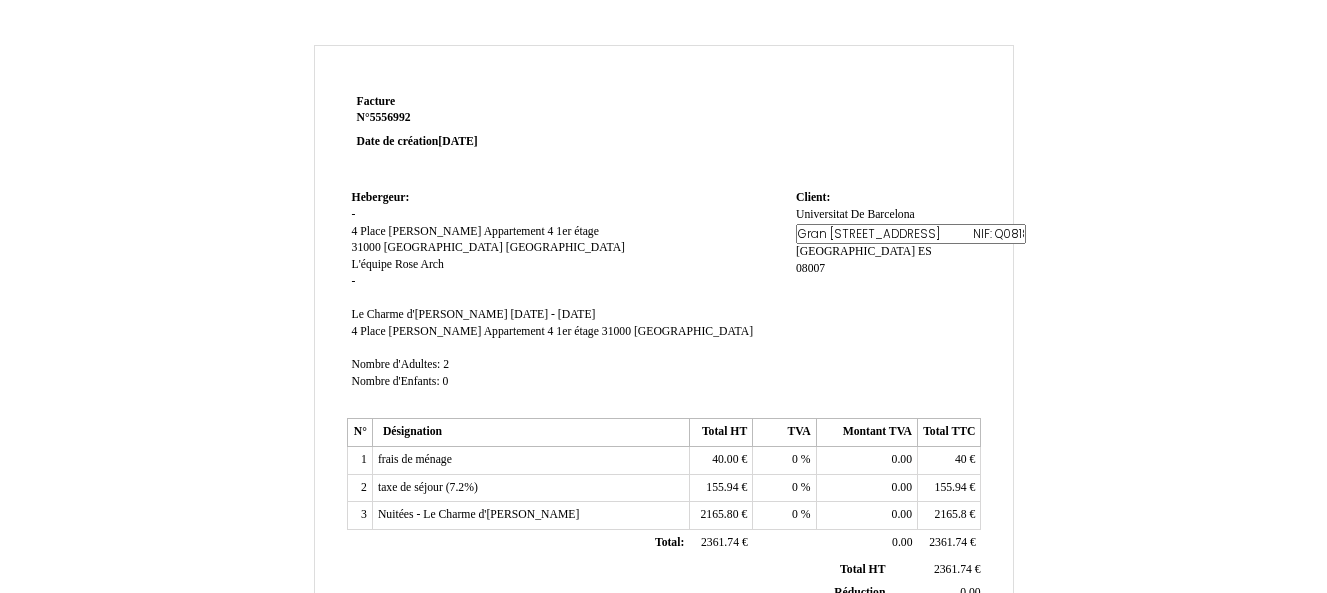 scroll, scrollTop: 0, scrollLeft: 286, axis: horizontal 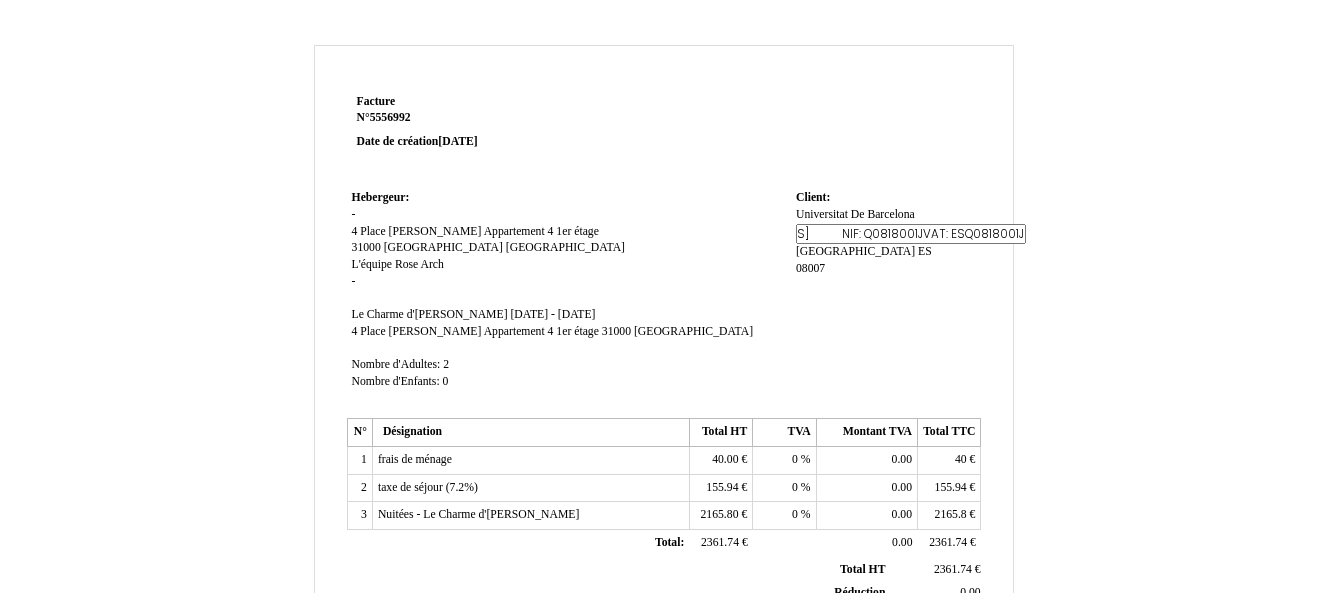 click on "Gran Via de les Corts Catalanes, 585           NIF: Q0818001JVAT: ESQ0818001J" at bounding box center [911, 234] 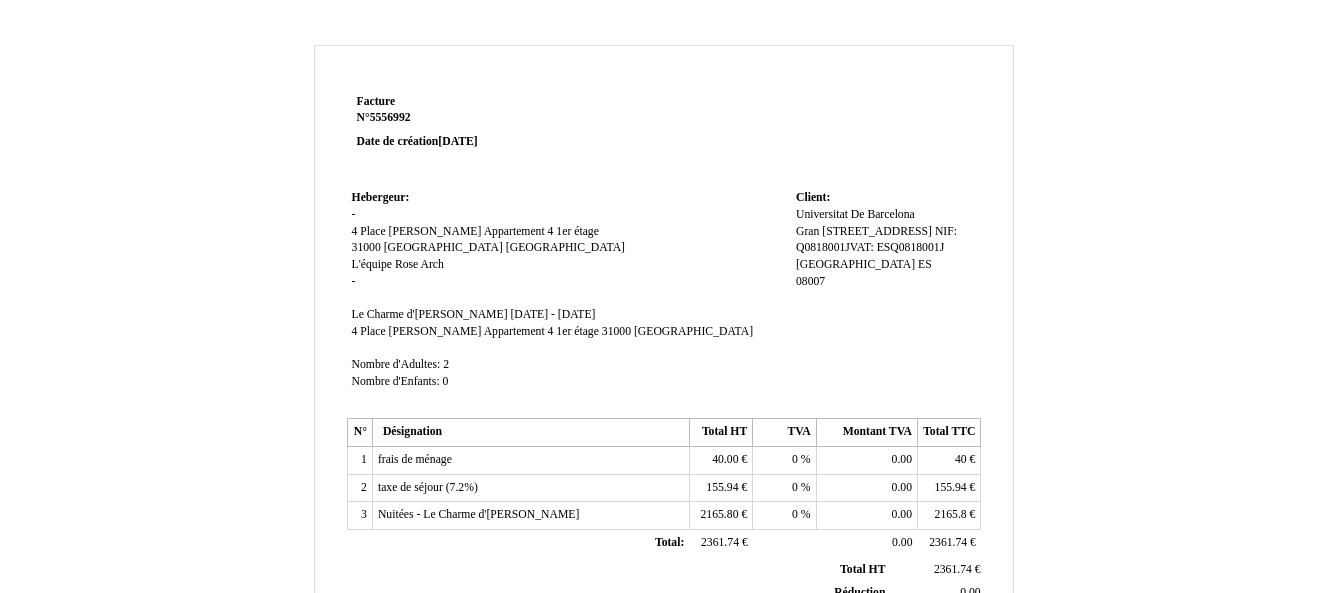 scroll, scrollTop: 0, scrollLeft: 0, axis: both 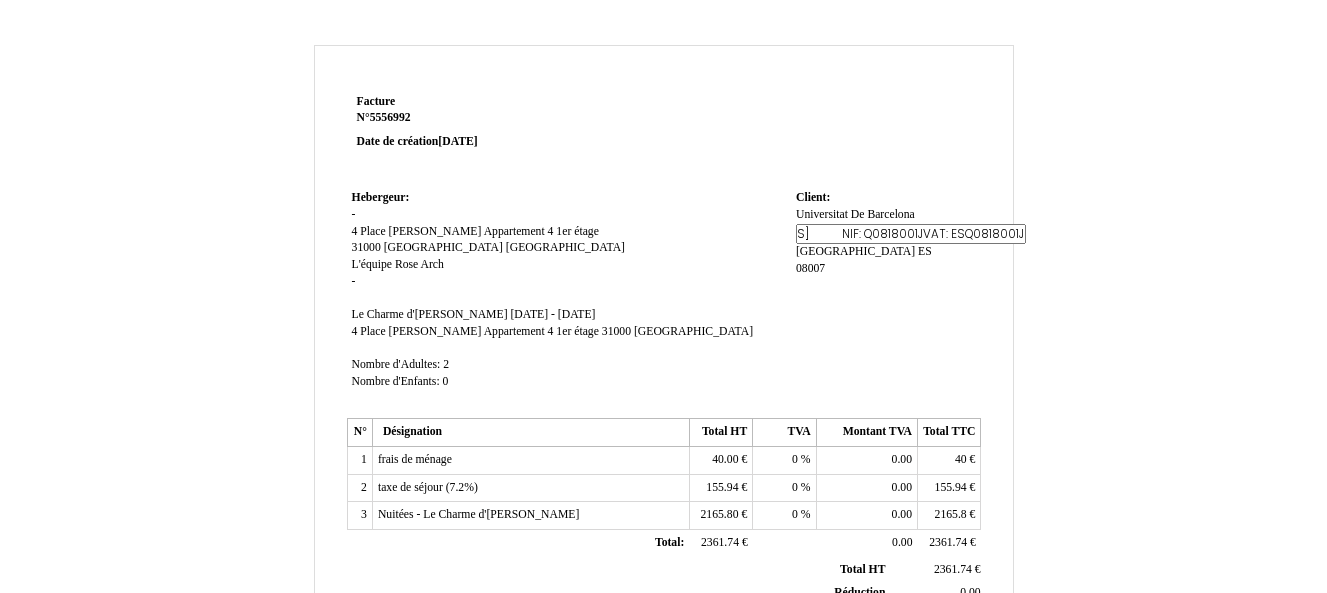 type on "Gran [STREET_ADDRESS][PERSON_NAME]" 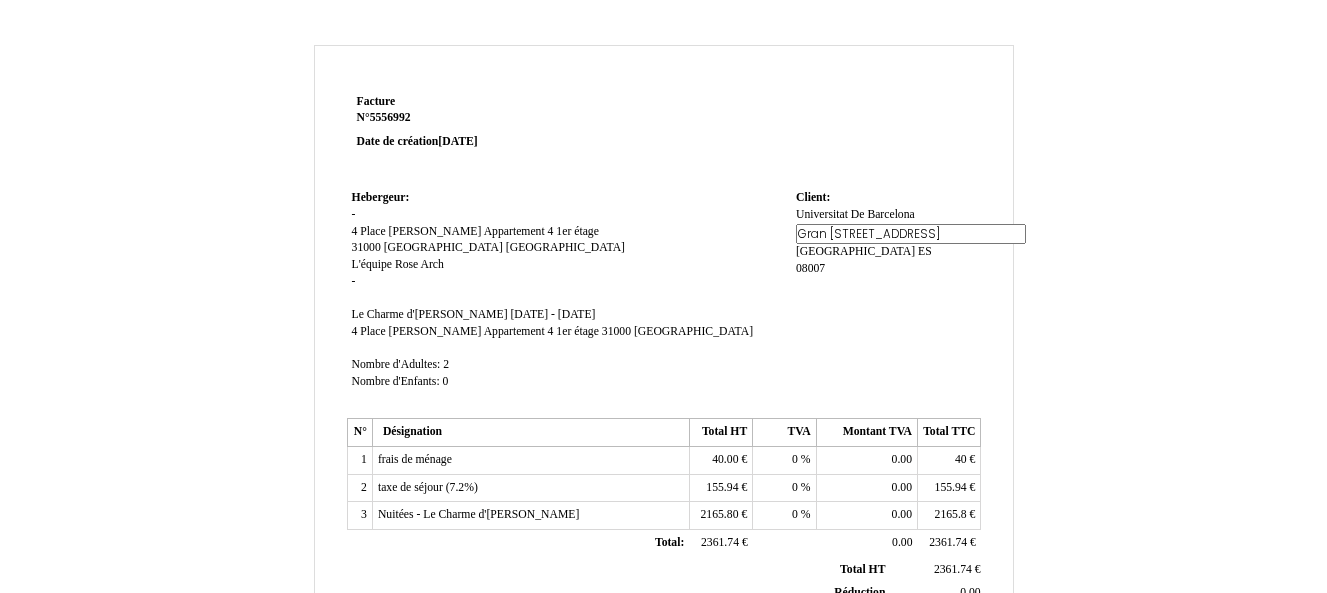 scroll, scrollTop: 0, scrollLeft: 108, axis: horizontal 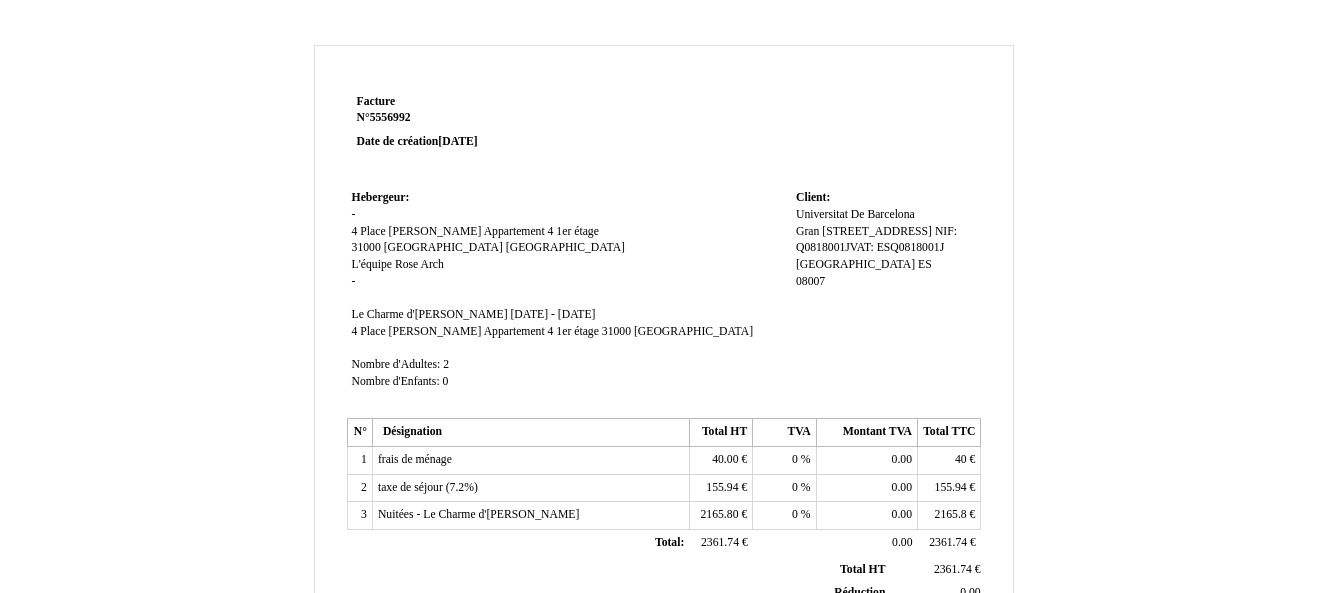 click on "Universitat    Universitat     De Barcelona    De Barcelona       Gran Via de les Corts Catalanes, 585           NIF: Q0818001JVAT: ESQ0818001J    Gran Via de les Corts Catalanes, 585           NIF: Q0818001JVAT: ESQ0818001J       Barcelona    Barcelona     ES    ES       08007    08007" at bounding box center [886, 257] 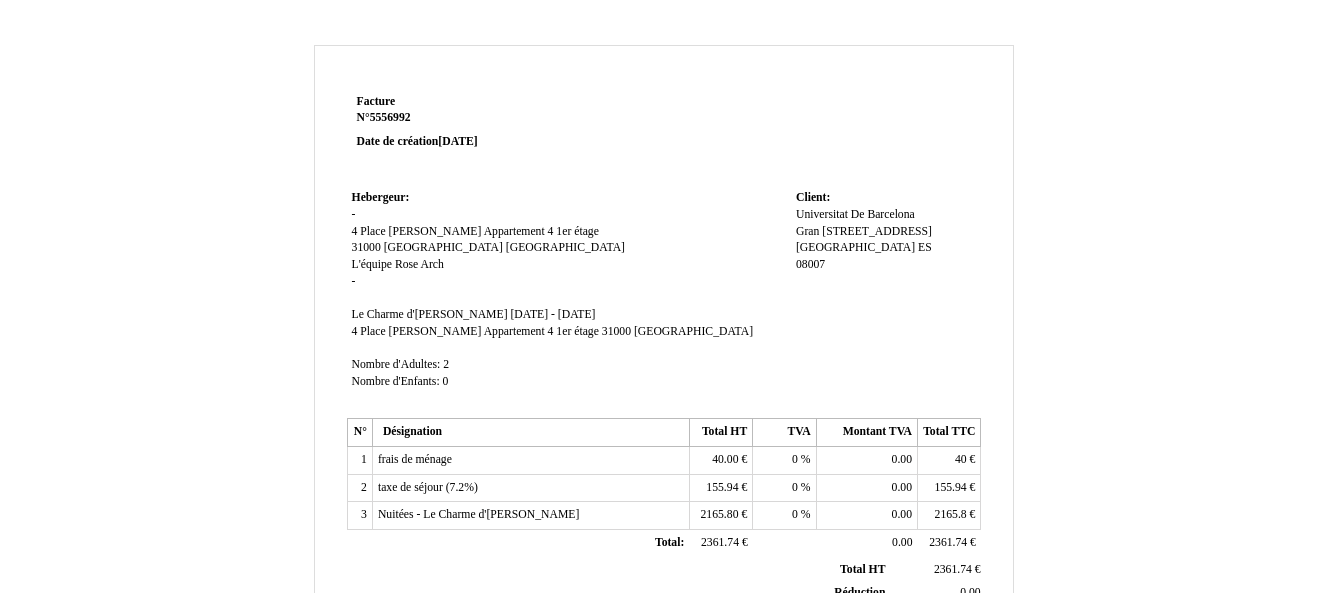 click on "Universitat    Universitat     De Barcelona    De Barcelona       Gran Via de les Corts Catalanes, 585    Gran Via de les Corts Catalanes, 585       Barcelona    Barcelona     ES    ES       08007    08007" at bounding box center (886, 249) 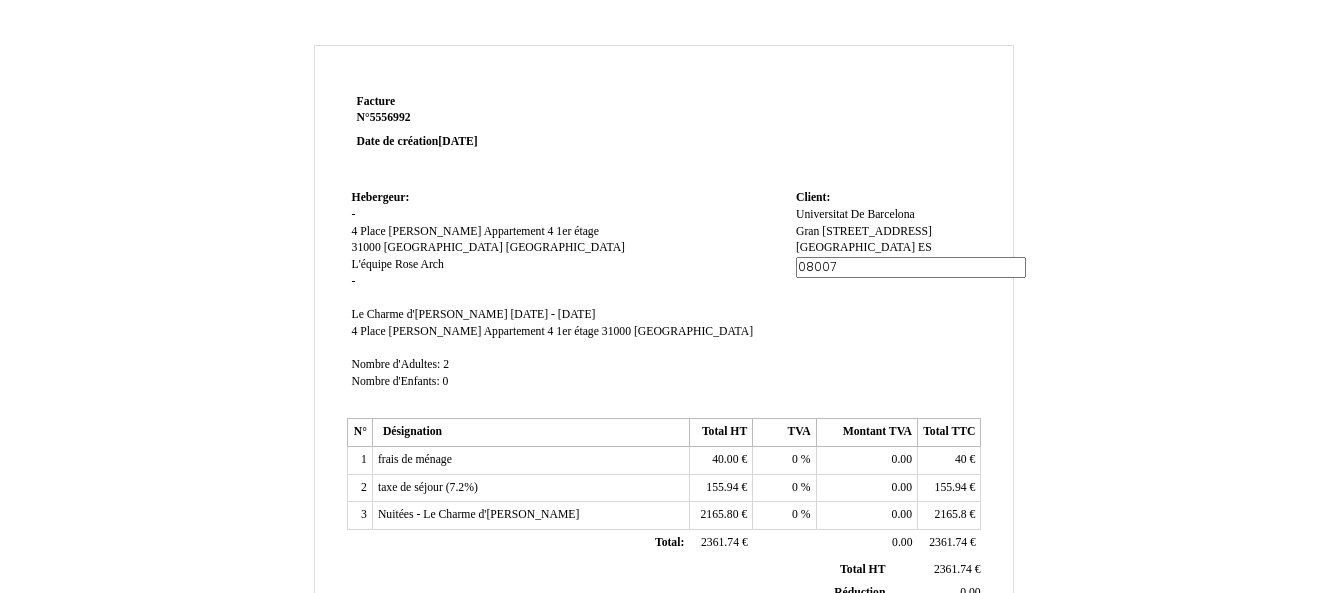 paste on "NIF: Q0818001JVAT: ESQ0818001J" 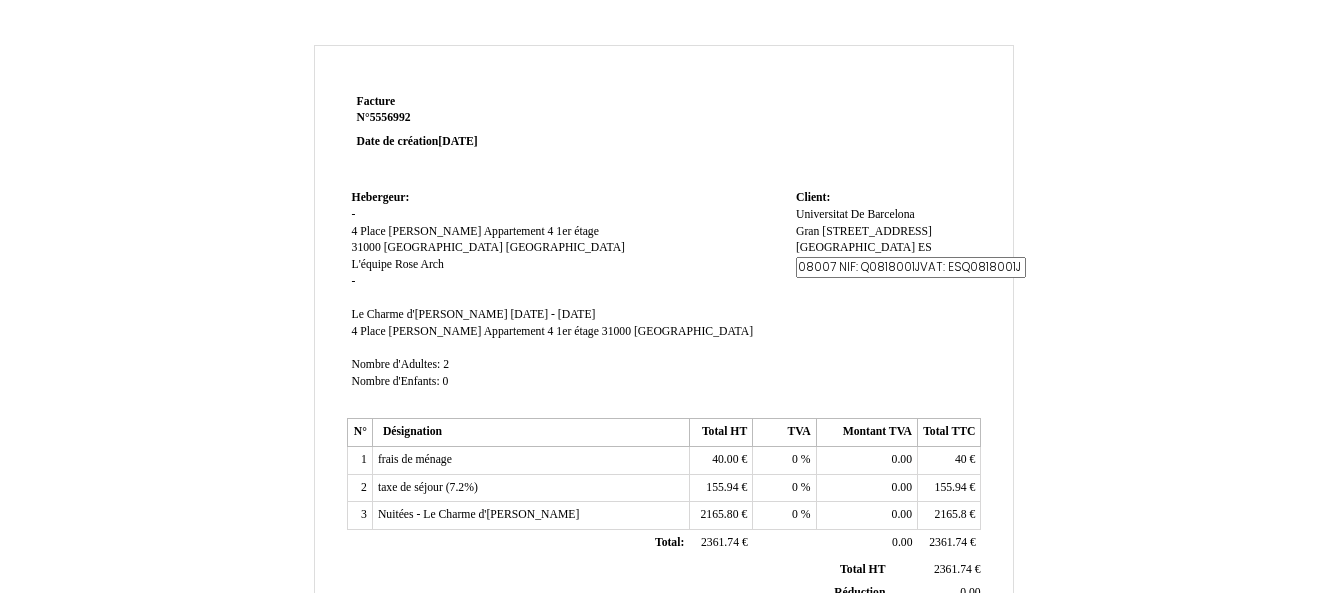 scroll, scrollTop: 0, scrollLeft: 0, axis: both 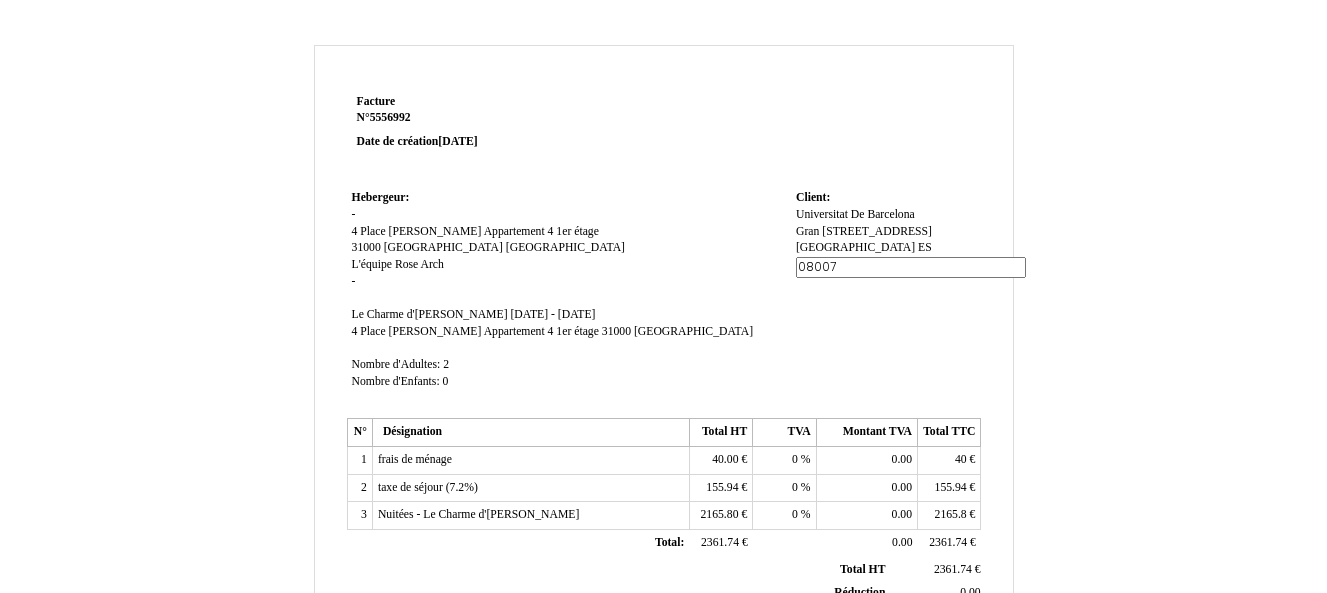 click on "Barcelona" at bounding box center [855, 247] 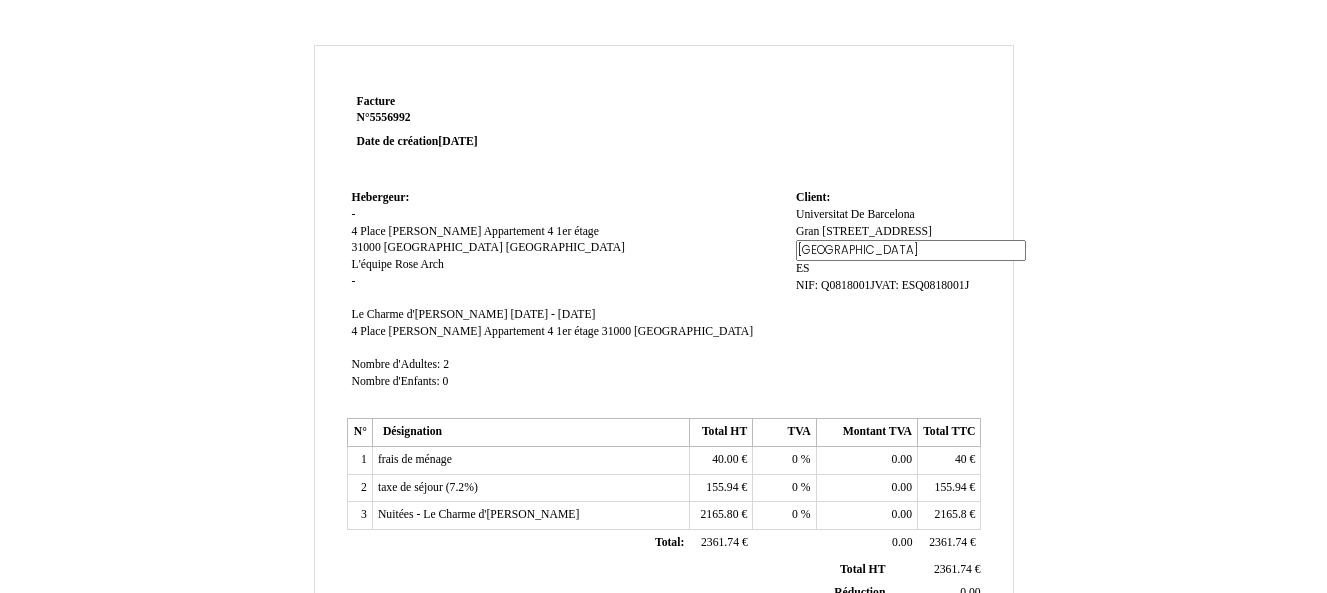 paste on "08007" 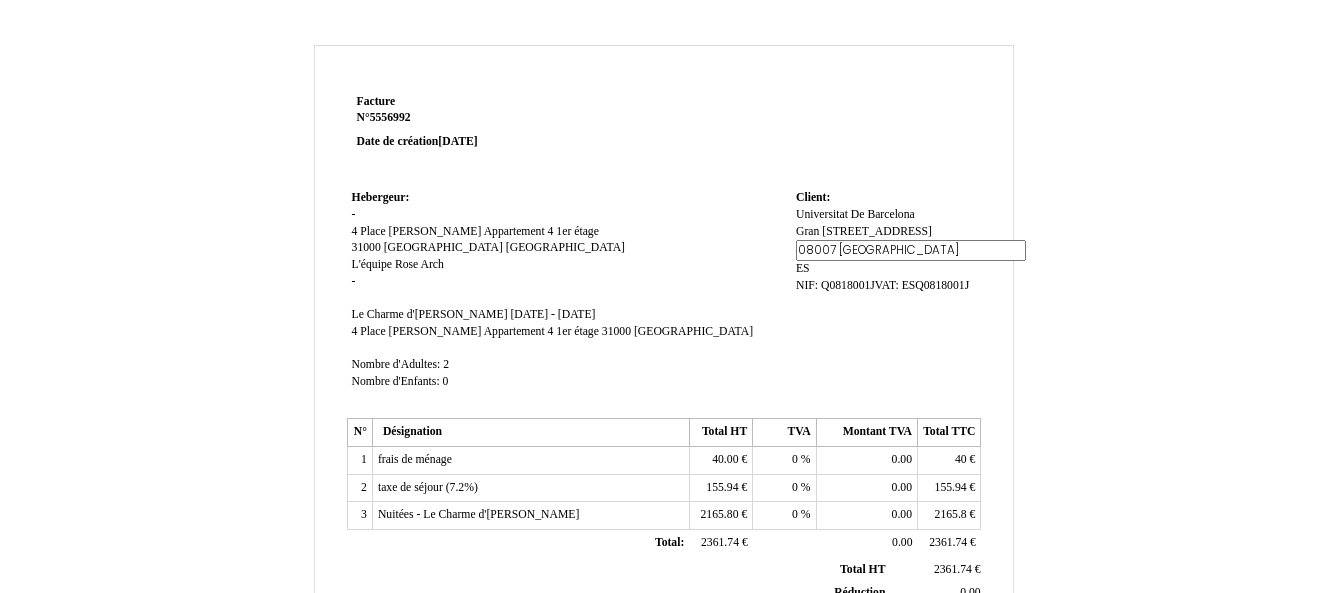type on "08007 [GEOGRAPHIC_DATA]," 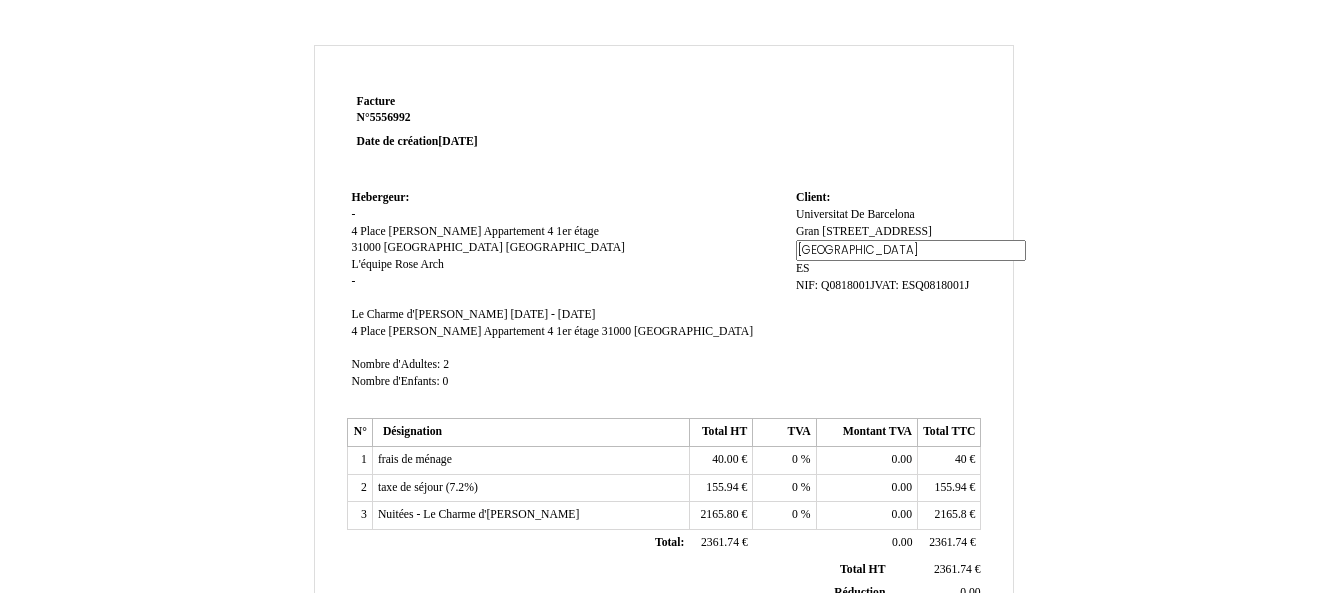 click on "Facture    Facture
N°
5556992    5556992
Date de création
[DATE]           Hebergeur:    Hebergeur:       -          4 Place [PERSON_NAME] Appartement 4 1er étage    4 Place [PERSON_NAME] Appartement 4 1er étage       [GEOGRAPHIC_DATA]     [GEOGRAPHIC_DATA]    [GEOGRAPHIC_DATA]       L'équipe    L'équipe     Rose Arch    Rose Arch
-
SIRET
Le Charme [PERSON_NAME] [PERSON_NAME]
di 22  juin 2025 - je 24  juillet 2025    di 22  juin 2025 - je 24  juillet 2025      4 Place [PERSON_NAME] Appartement 4 1er étage    4 Place [PERSON_NAME] Appartement 4 1er étage     31000" at bounding box center [664, 625] 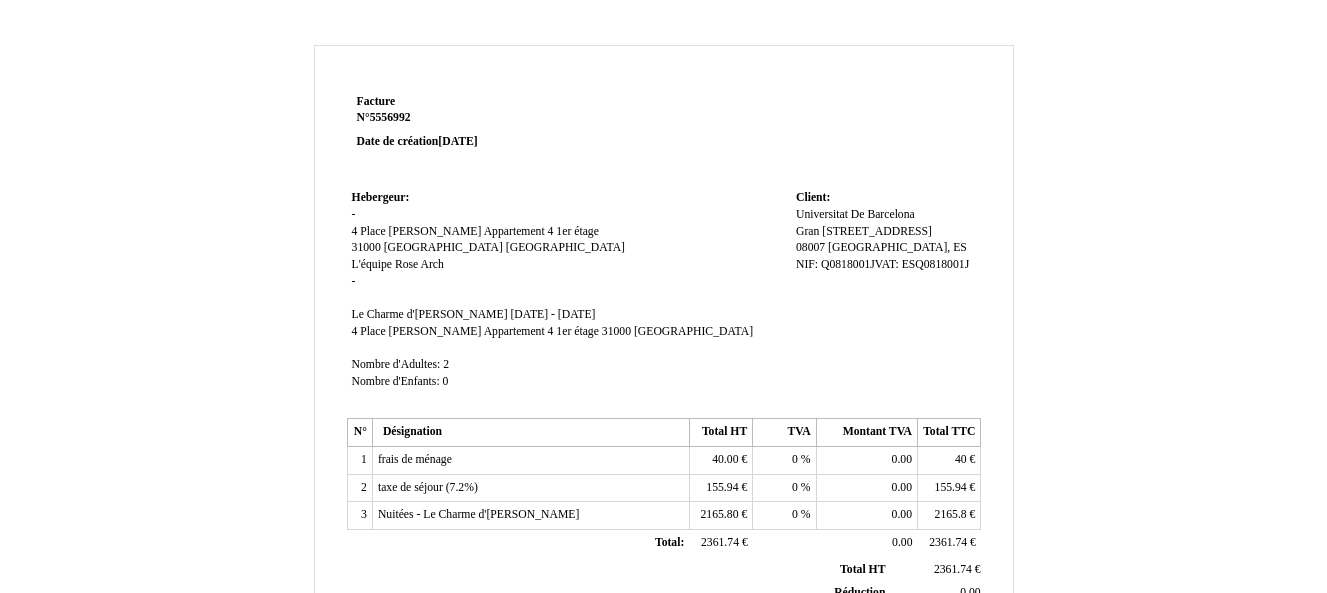 click on "Facture    Facture
N°
5556992    5556992
Date de création
[DATE]           Hebergeur:    Hebergeur:       -          4 Place [PERSON_NAME] Appartement 4 1er étage    4 Place [PERSON_NAME] Appartement 4 1er étage       [GEOGRAPHIC_DATA]     [GEOGRAPHIC_DATA]    [GEOGRAPHIC_DATA]       L'équipe    L'équipe     Rose Arch    Rose Arch
-
SIRET
Le Charme [PERSON_NAME] [PERSON_NAME]
di 22  juin 2025 - je 24  juillet 2025    di 22  juin 2025 - je 24  juillet 2025      4 Place [PERSON_NAME] Appartement 4 1er étage    4 Place [PERSON_NAME] Appartement 4 1er étage     31000" at bounding box center (664, 625) 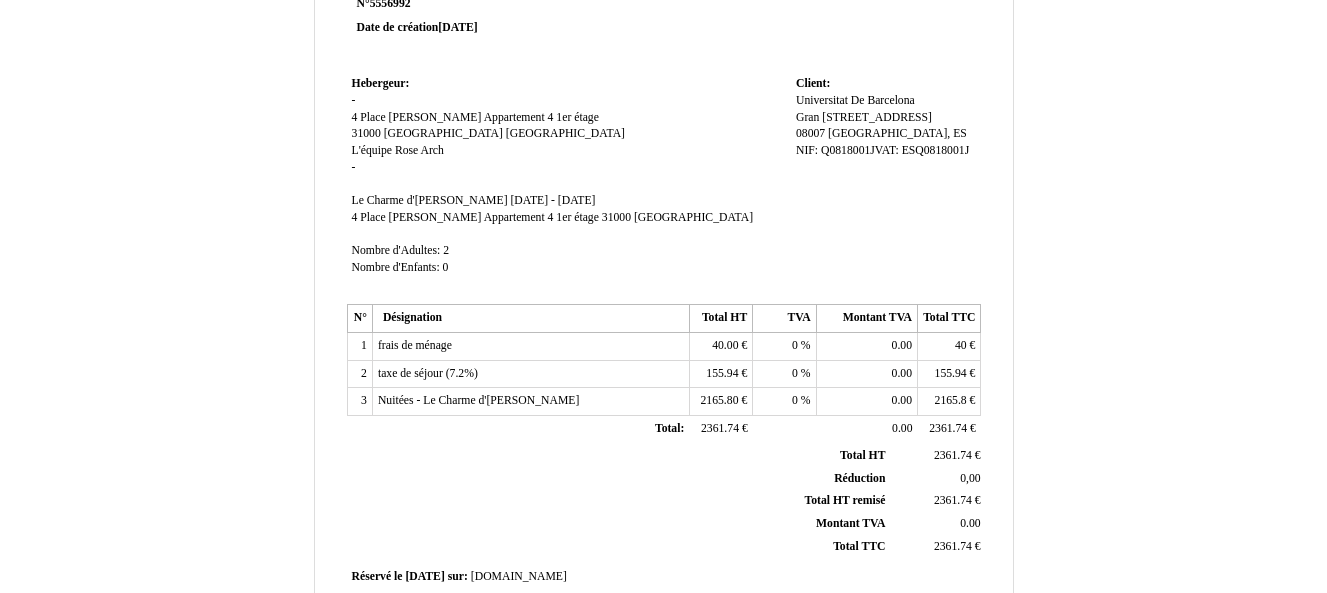 scroll, scrollTop: 0, scrollLeft: 0, axis: both 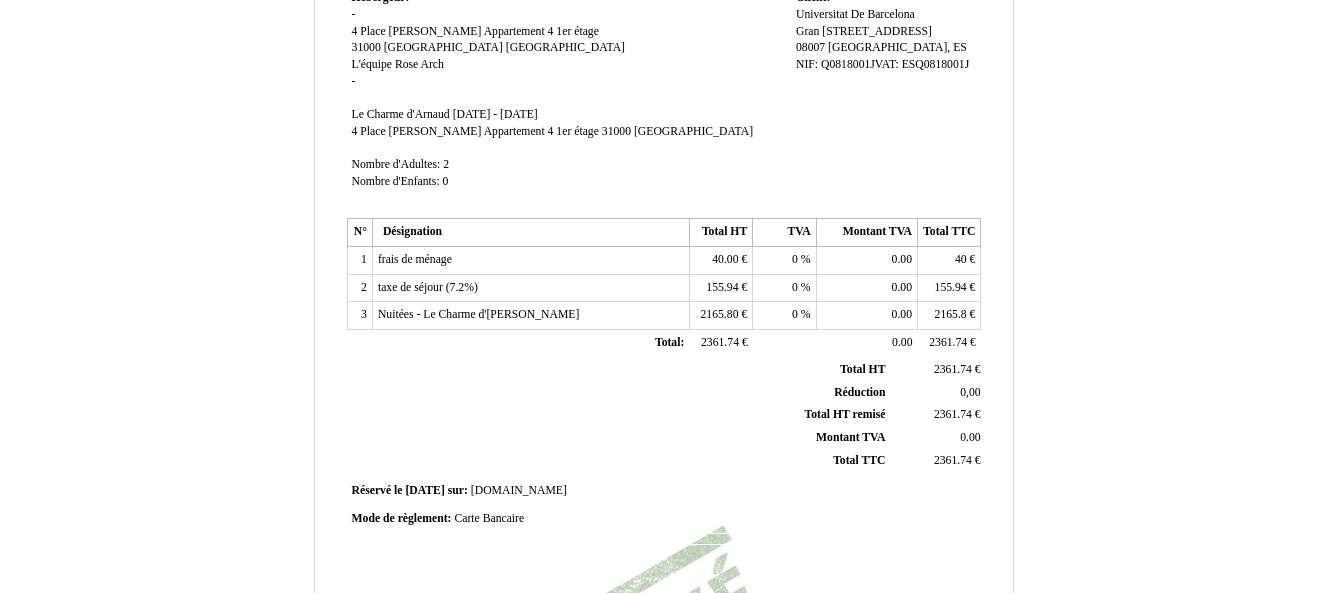 click on "2361.74" at bounding box center [953, 369] 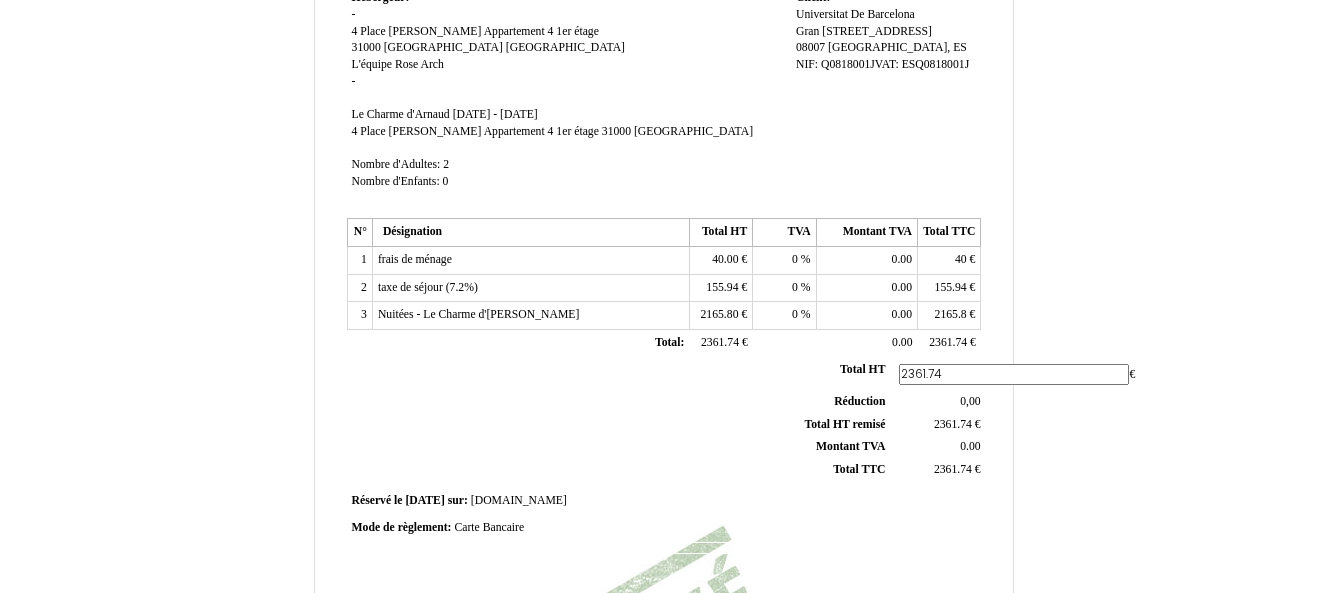 click on "2361.74" at bounding box center [1014, 374] 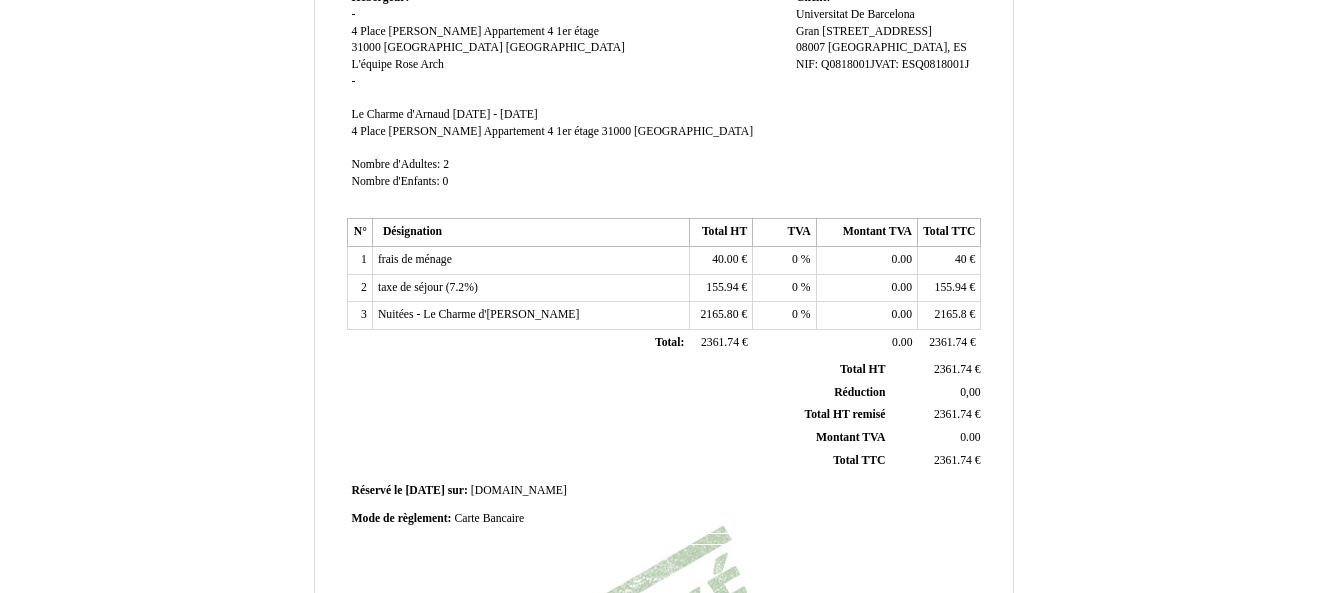 click on "Facture    Facture
N°
5556992    5556992
Date de création
[DATE]           Hebergeur:    Hebergeur:       -          4 Place [PERSON_NAME] Appartement 4 1er étage    4 Place [PERSON_NAME] Appartement 4 1er étage       [GEOGRAPHIC_DATA]     [GEOGRAPHIC_DATA]    [GEOGRAPHIC_DATA]       L'équipe    L'équipe     Rose Arch    Rose Arch
-
SIRET
Le Charme d'[PERSON_NAME] d'Arnaud
[DATE] - [DATE]    [DATE] - [DATE]      4 Place [PERSON_NAME] Appartement 4 1er étage    4 Place [PERSON_NAME] Appartement 4 1er étage     31000" at bounding box center (664, 425) 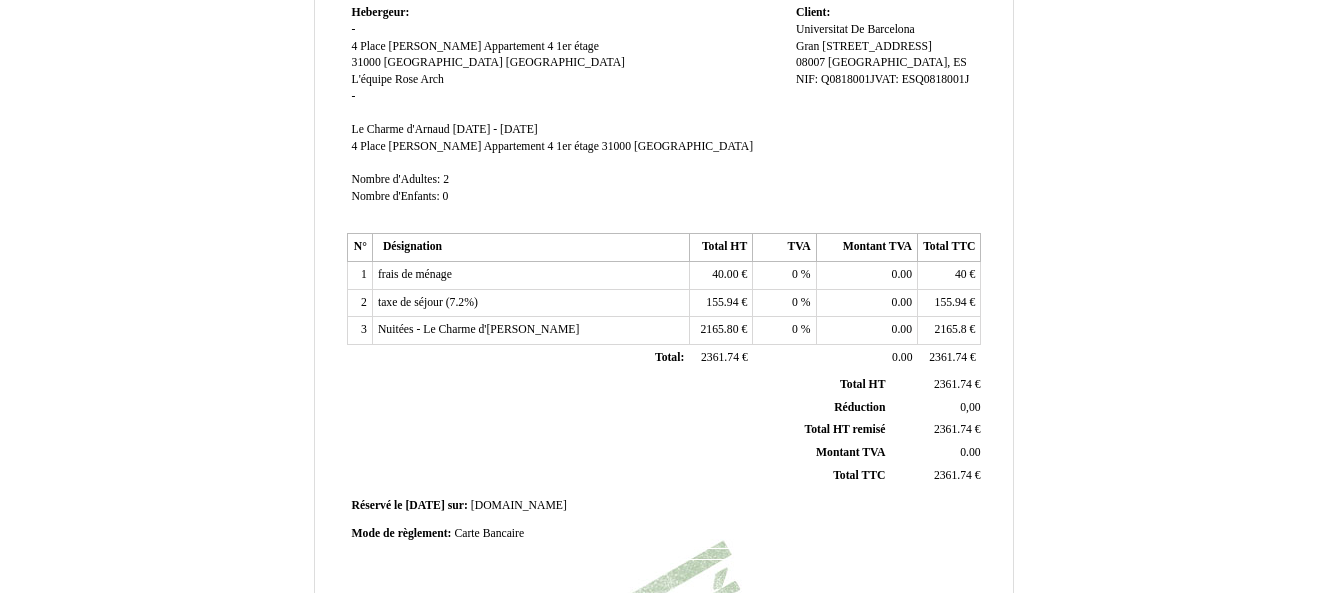 scroll, scrollTop: 0, scrollLeft: 0, axis: both 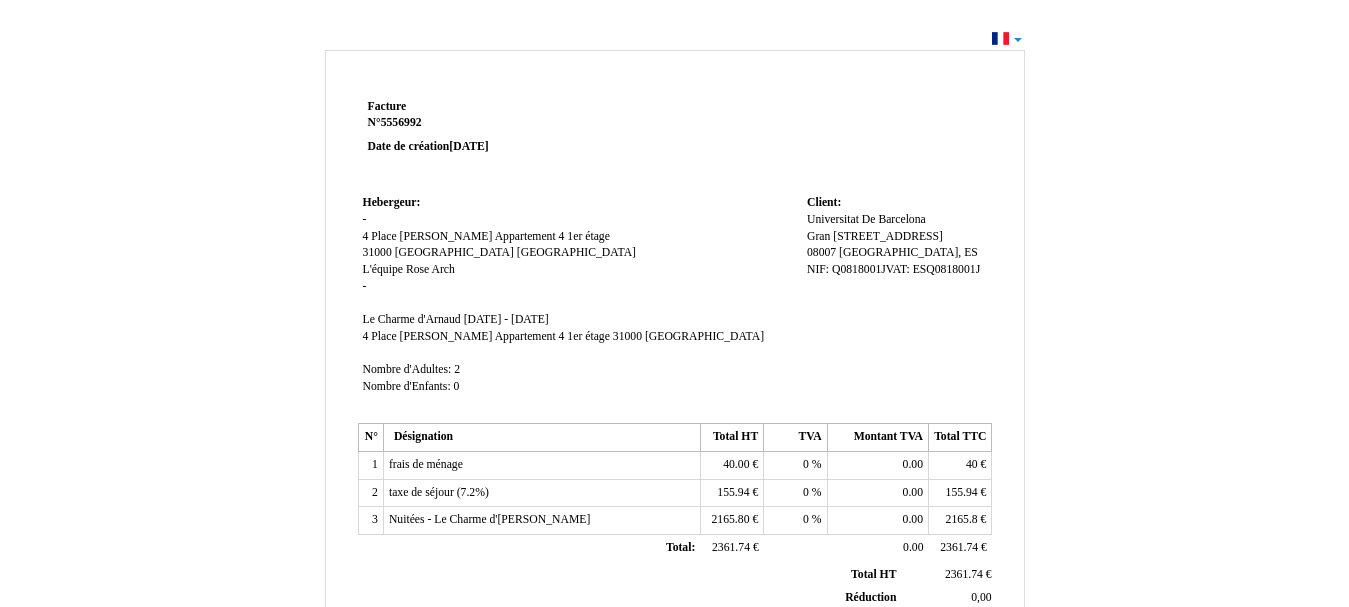 click on "NIF: Q0818001JVAT: ESQ0818001J" at bounding box center (893, 269) 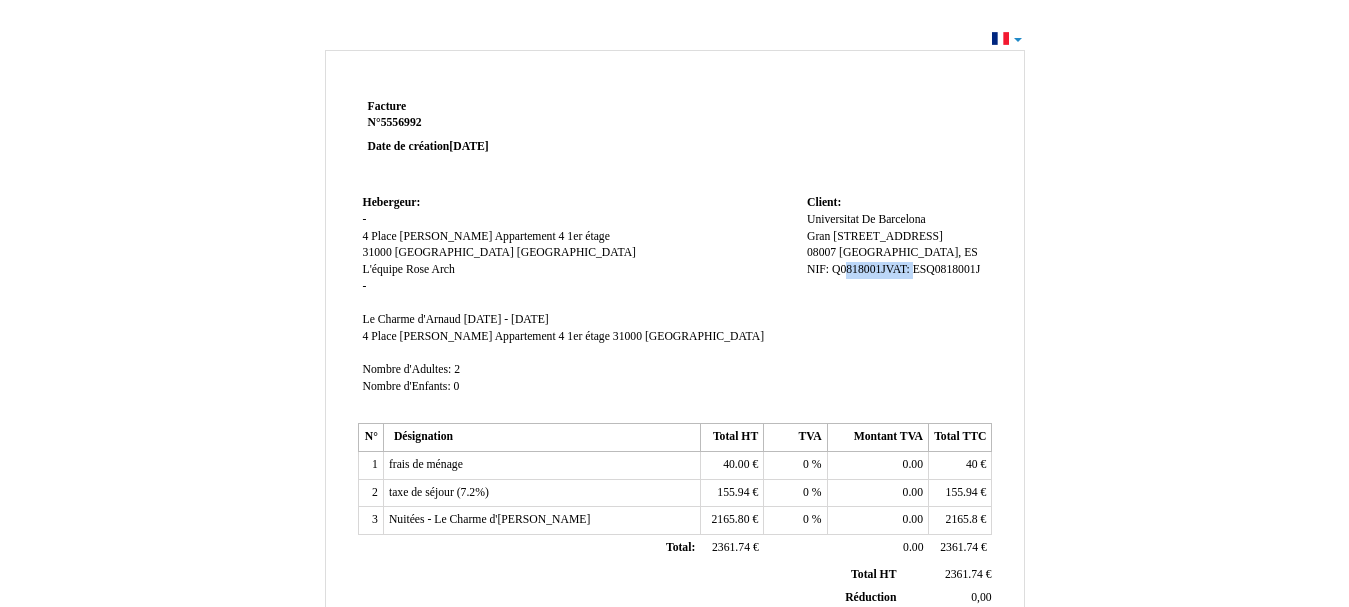 click on "NIF: Q0818001JVAT: ESQ0818001J" at bounding box center (893, 269) 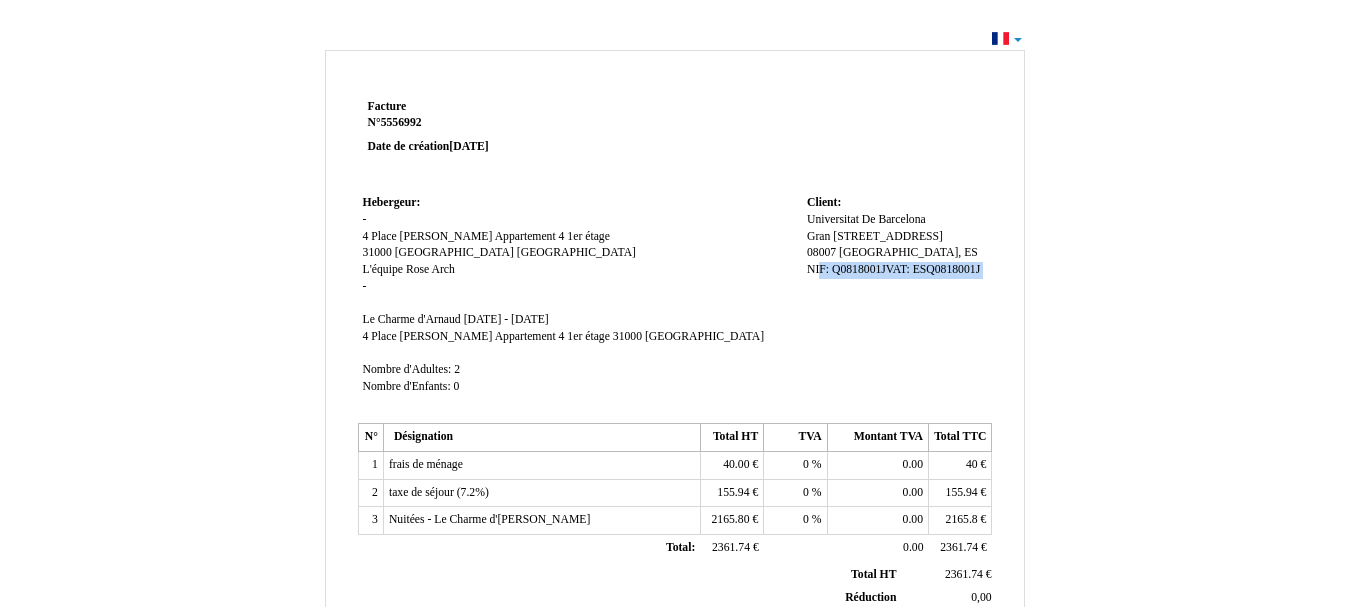 click on "NIF: Q0818001JVAT: ESQ0818001J" at bounding box center [893, 269] 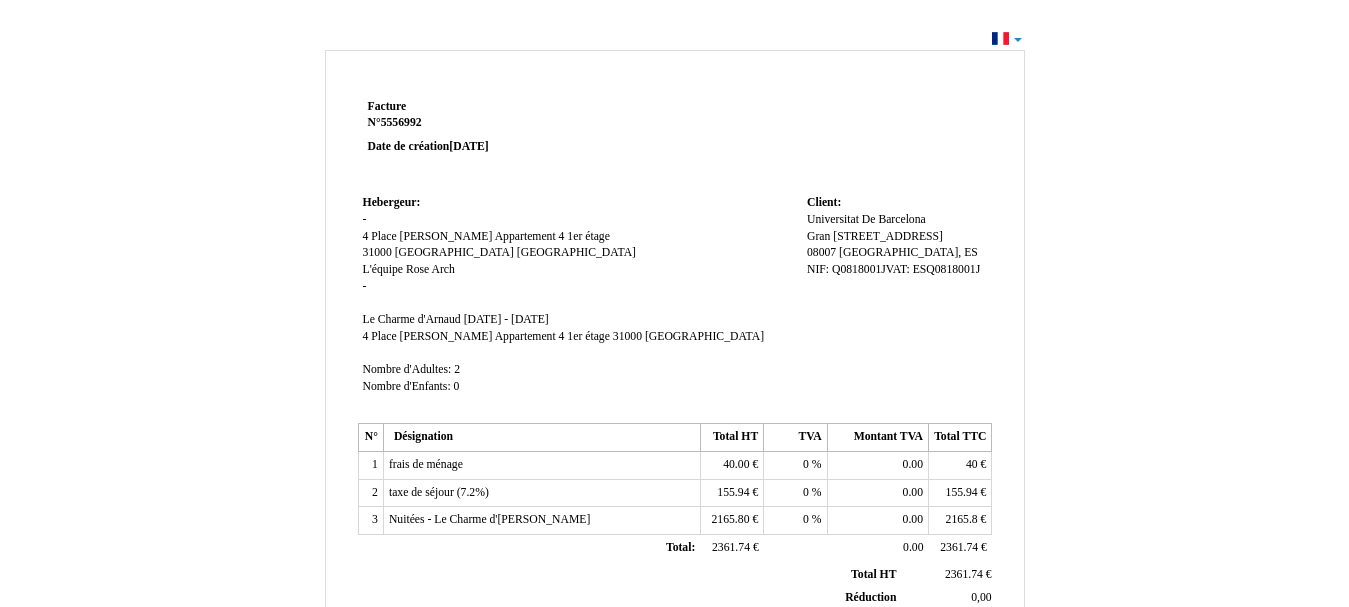click on "Facture    Facture
N°
5556992    5556992
Date de création
[DATE]           Hebergeur:    Hebergeur:       -          4 Place [PERSON_NAME] Appartement 4 1er étage    4 Place [PERSON_NAME] Appartement 4 1er étage       [GEOGRAPHIC_DATA]     [GEOGRAPHIC_DATA]    [GEOGRAPHIC_DATA]       L'équipe    L'équipe     Rose Arch    Rose Arch
-
SIRET
Le Charme d'[PERSON_NAME] d'Arnaud
[DATE] - [DATE]    [DATE] - [DATE]      4 Place [PERSON_NAME] Appartement 4 1er étage    4 Place [PERSON_NAME] Appartement 4 1er étage     31000" at bounding box center [675, 610] 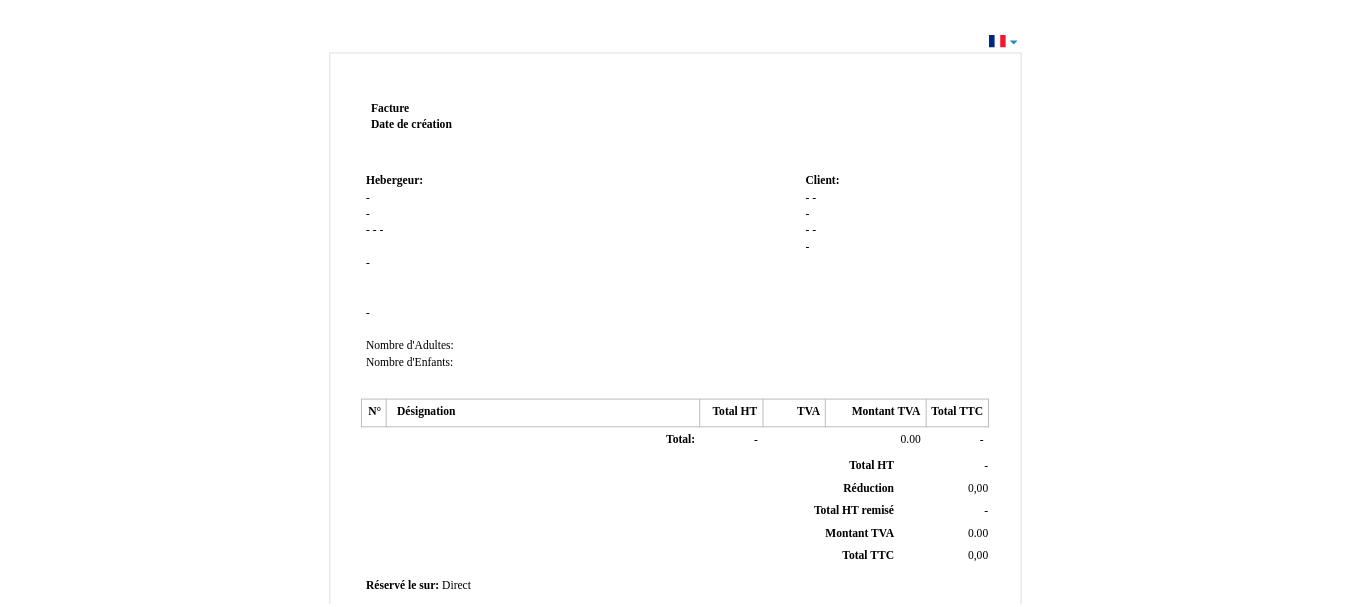 scroll, scrollTop: 0, scrollLeft: 0, axis: both 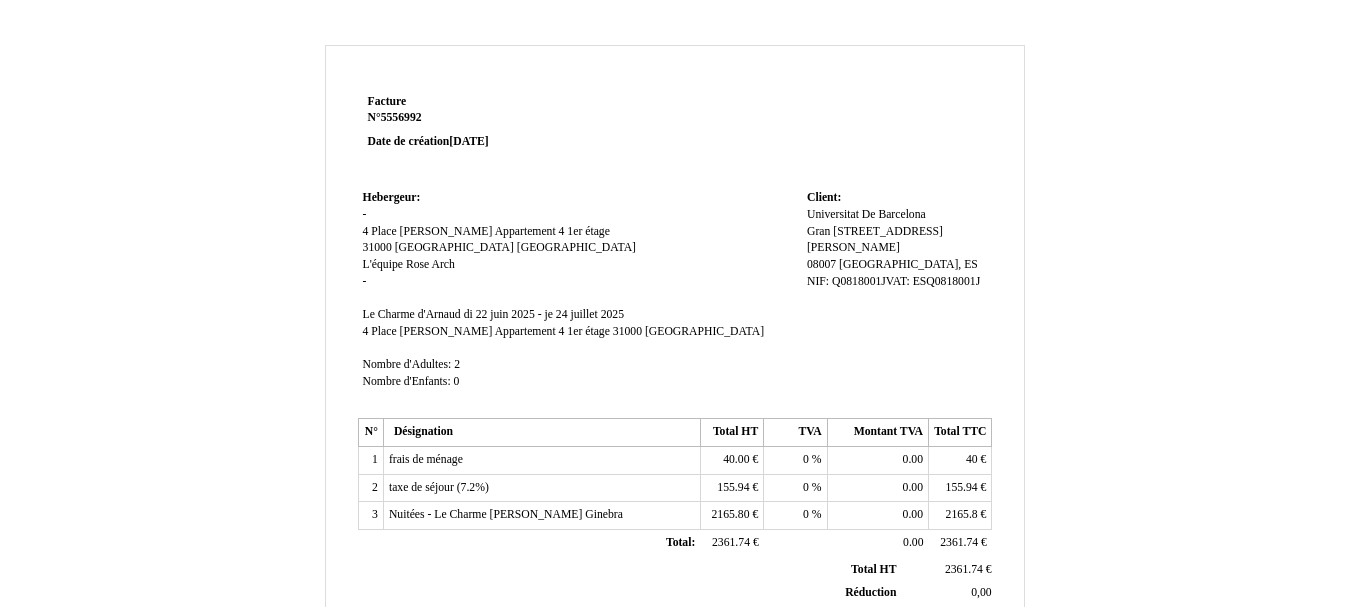 click on "NIF: Q0818001JVAT: ESQ0818001J" at bounding box center (893, 281) 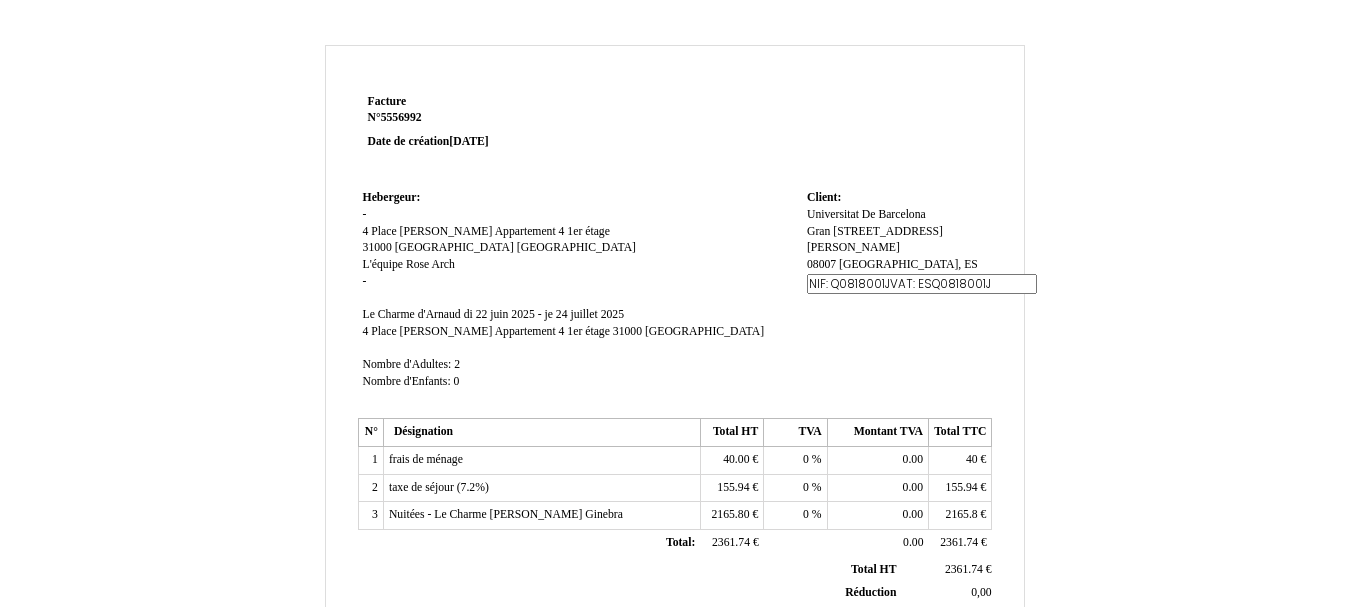 click on "NIF: Q0818001JVAT: ESQ0818001J" at bounding box center (922, 284) 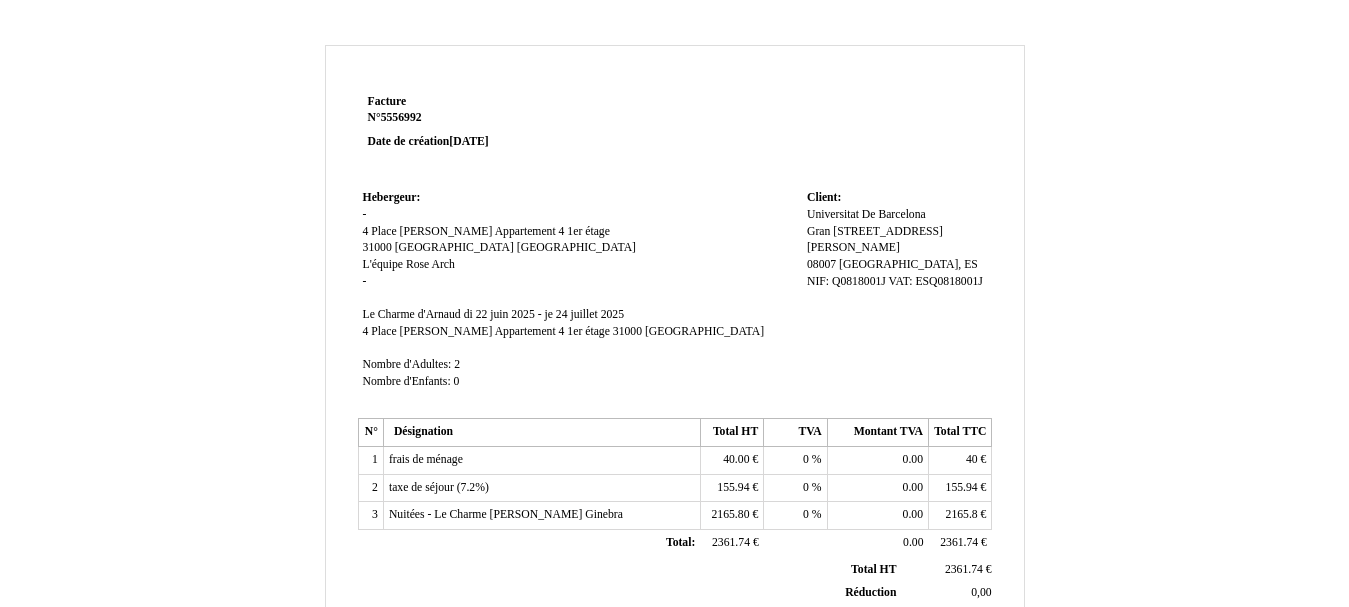 click on "NIF: Q0818001J VAT: ESQ0818001J" at bounding box center (895, 281) 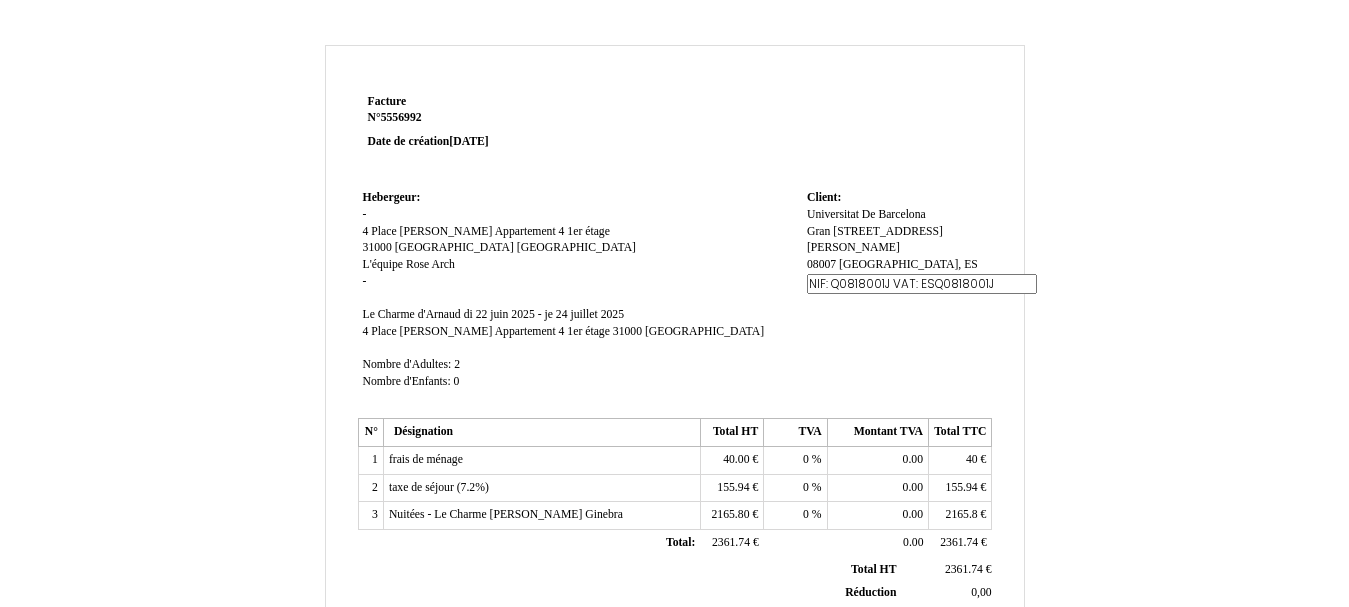 click on "NIF: Q0818001J VAT: ESQ0818001J" at bounding box center (922, 284) 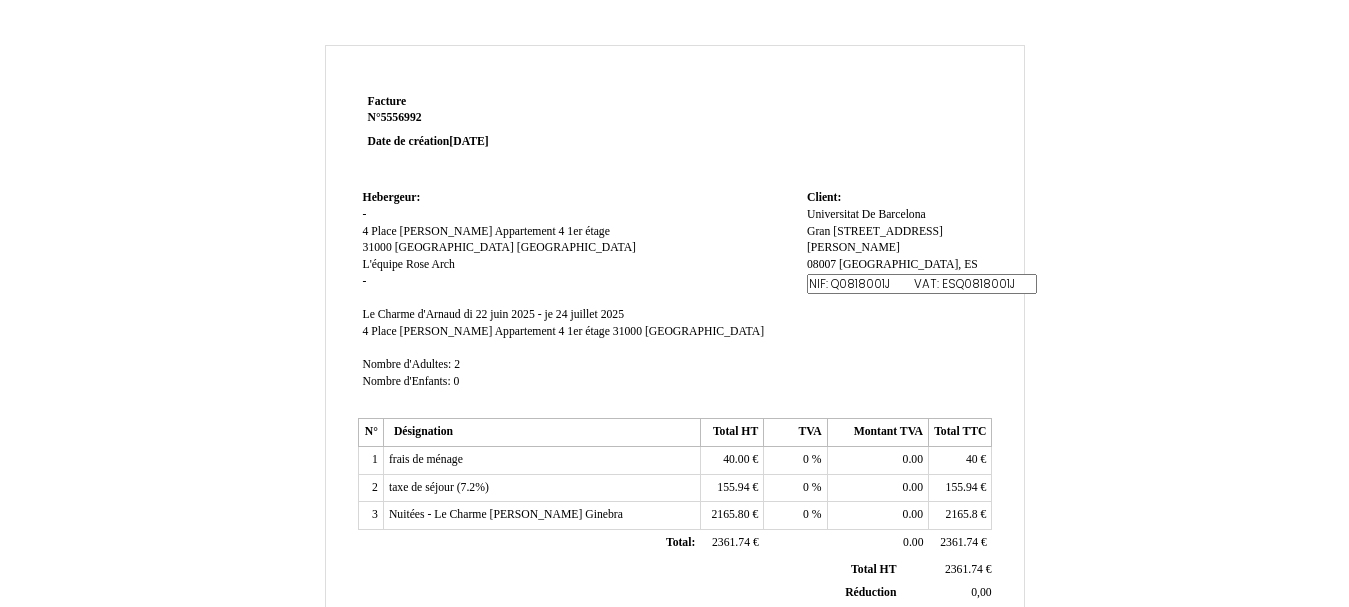 type on "NIF: Q0818001J         VAT: ESQ0818001J" 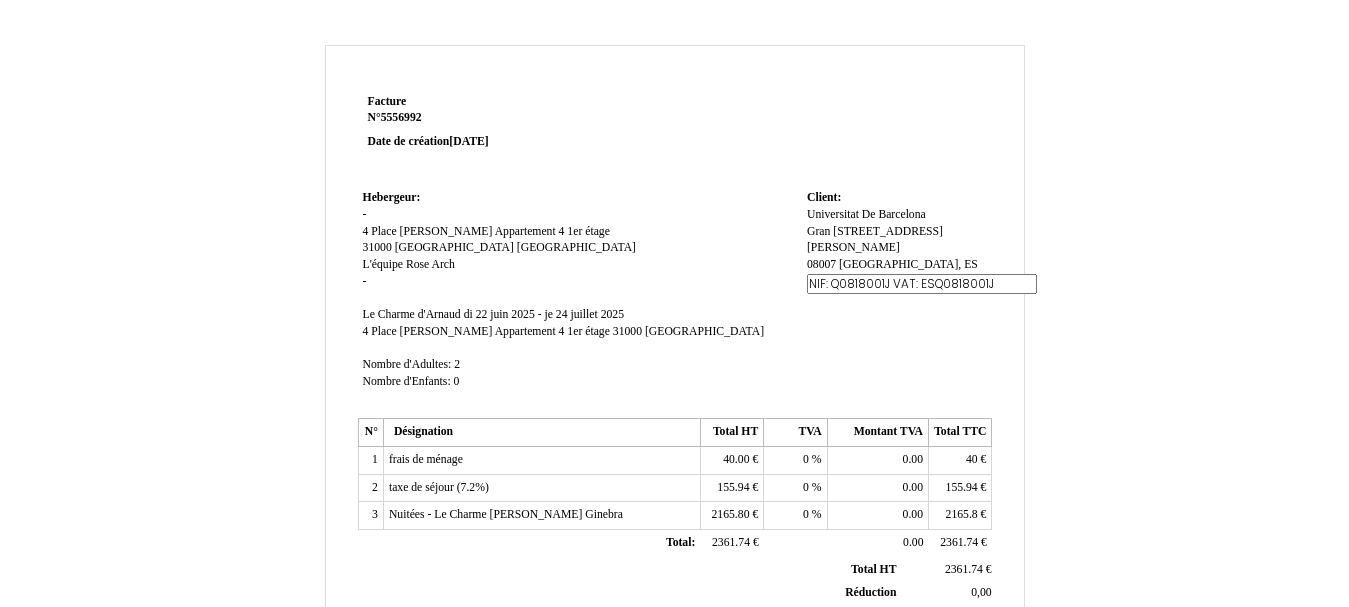 click on "Facture    Facture
N°
5556992    5556992
Date de création
[DATE]           Hebergeur:    Hebergeur:       -          4 Place [PERSON_NAME] Appartement 4 1er étage    4 Place [PERSON_NAME] Appartement 4 1er étage       [GEOGRAPHIC_DATA]     [GEOGRAPHIC_DATA]    [GEOGRAPHIC_DATA]       L'équipe    L'équipe     Rose Arch    Rose Arch
-
SIRET
Le Charme [PERSON_NAME] [PERSON_NAME]
di 22  juin 2025 - je 24  juillet 2025    di 22  juin 2025 - je 24  juillet 2025      4 Place [PERSON_NAME] Appartement 4 1er étage    4 Place [PERSON_NAME] Appartement 4 1er étage     31000" at bounding box center (675, 609) 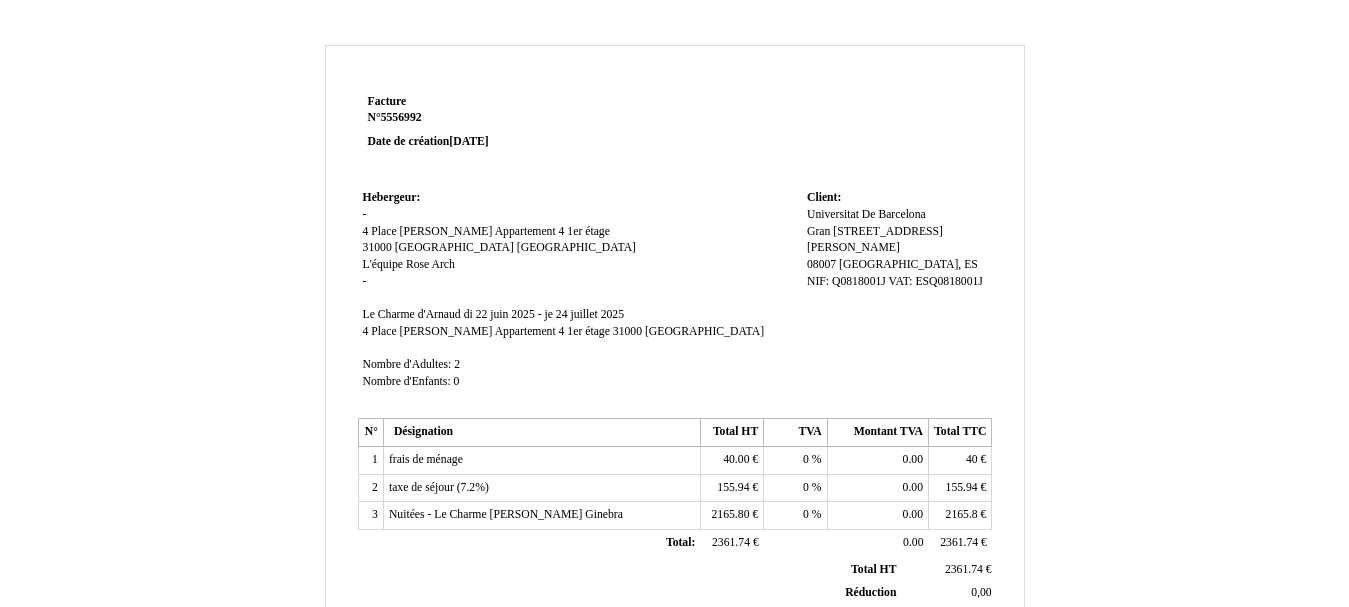 click on "Facture    Facture
N°
5556992    5556992
Date de création
[DATE]           Hebergeur:    Hebergeur:       -          4 Place [PERSON_NAME] Appartement 4 1er étage    4 Place [PERSON_NAME] Appartement 4 1er étage       [GEOGRAPHIC_DATA]     [GEOGRAPHIC_DATA]    [GEOGRAPHIC_DATA]       L'équipe    L'équipe     Rose Arch    Rose Arch
-
SIRET
Le Charme [PERSON_NAME] [PERSON_NAME]
di 22  juin 2025 - je 24  juillet 2025    di 22  juin 2025 - je 24  juillet 2025      4 Place [PERSON_NAME] Appartement 4 1er étage    4 Place [PERSON_NAME] Appartement 4 1er étage     31000" at bounding box center (675, 625) 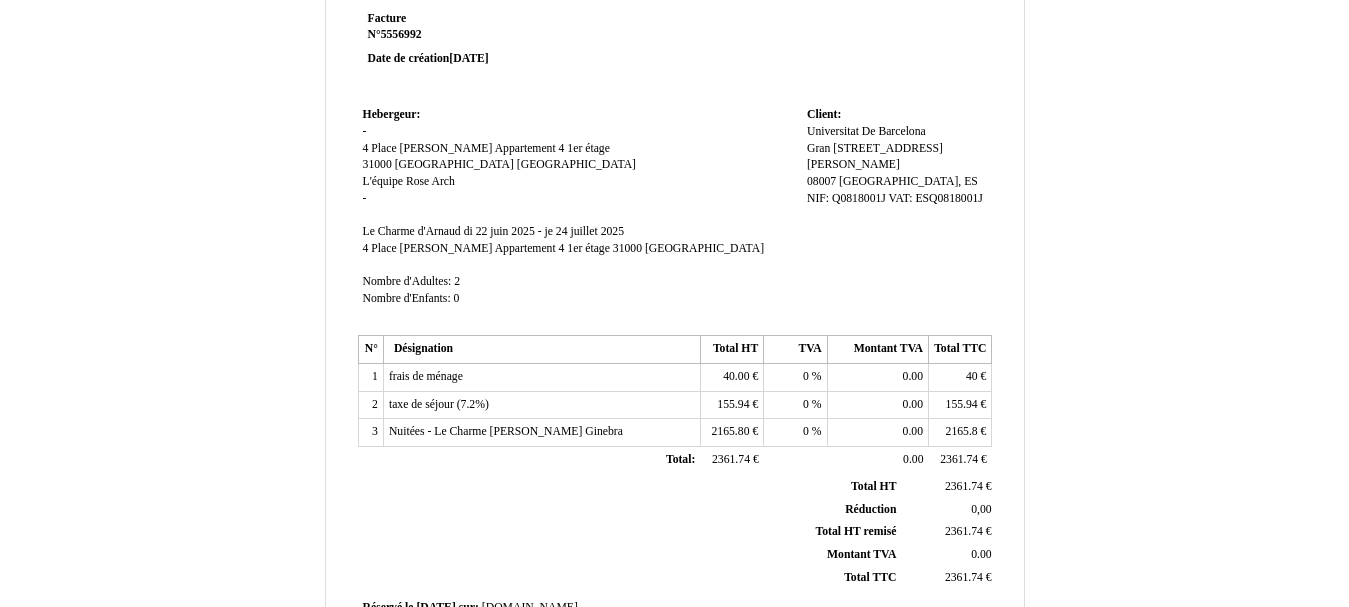 scroll, scrollTop: 0, scrollLeft: 0, axis: both 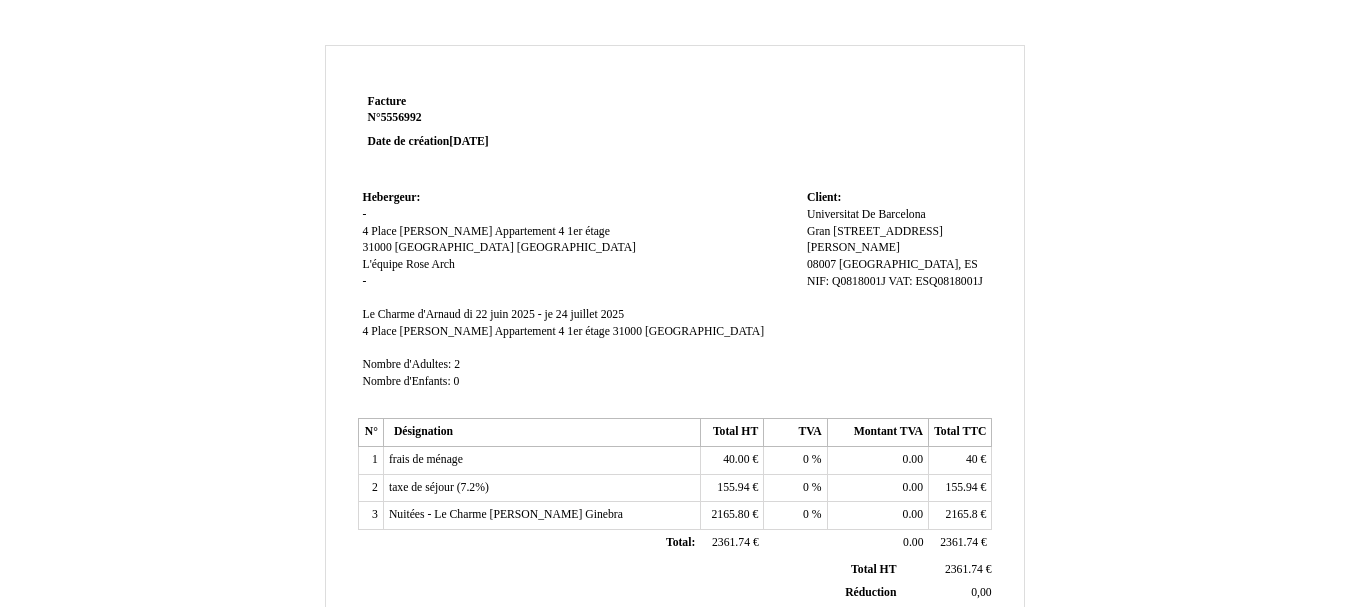 click on "Rose Arch" at bounding box center (430, 264) 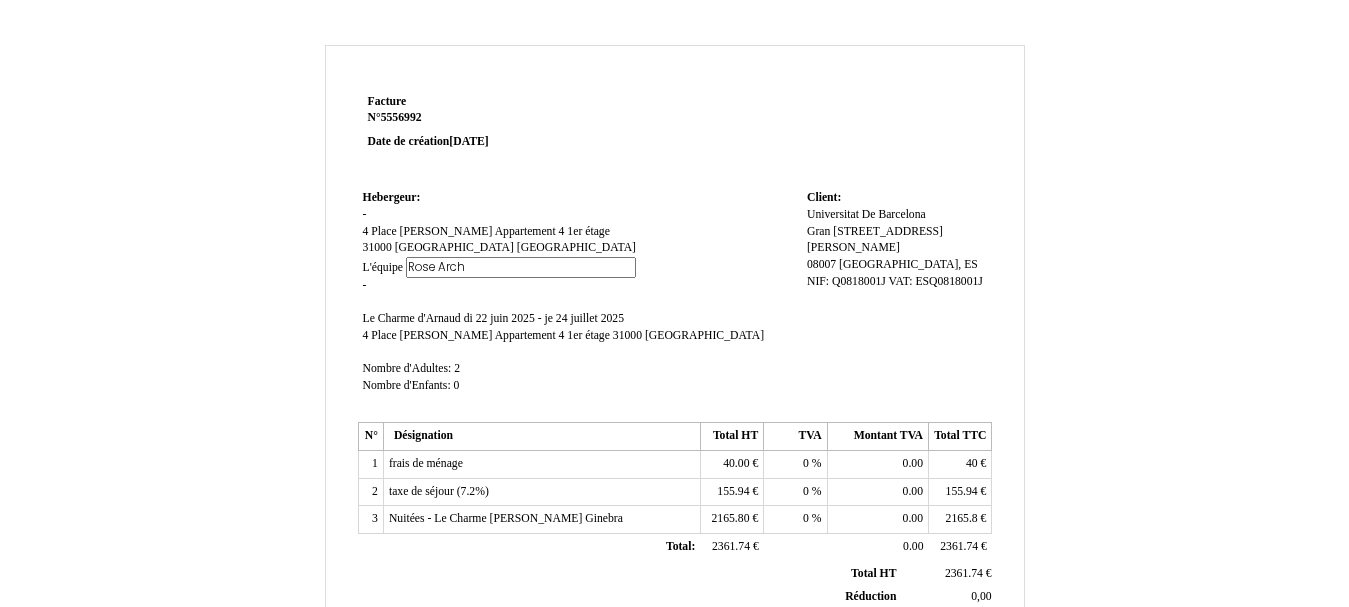 click on "L'équipe" at bounding box center (383, 267) 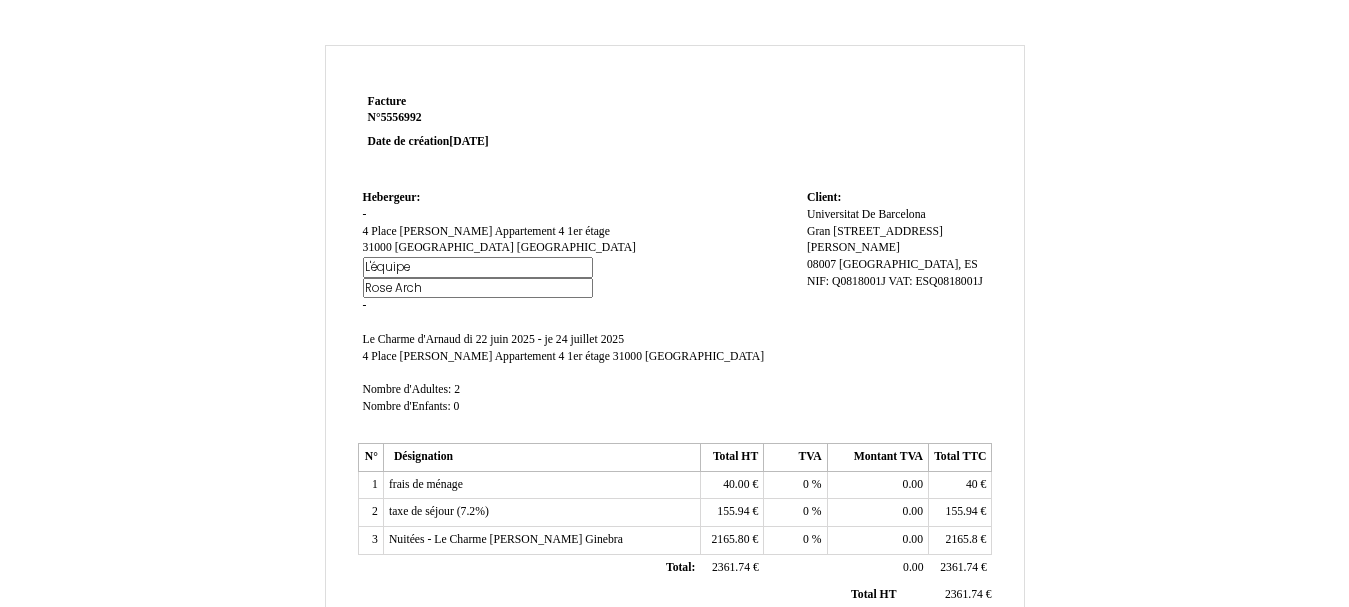 click on "Client:    Client:       [GEOGRAPHIC_DATA]    [GEOGRAPHIC_DATA]       Gran [STREET_ADDRESS][PERSON_NAME][PERSON_NAME],     ES    ES       NIF: Q0818001J         VAT: ESQ0818001J    NIF: Q0818001J         VAT: ESQ0818001J" at bounding box center (897, 311) 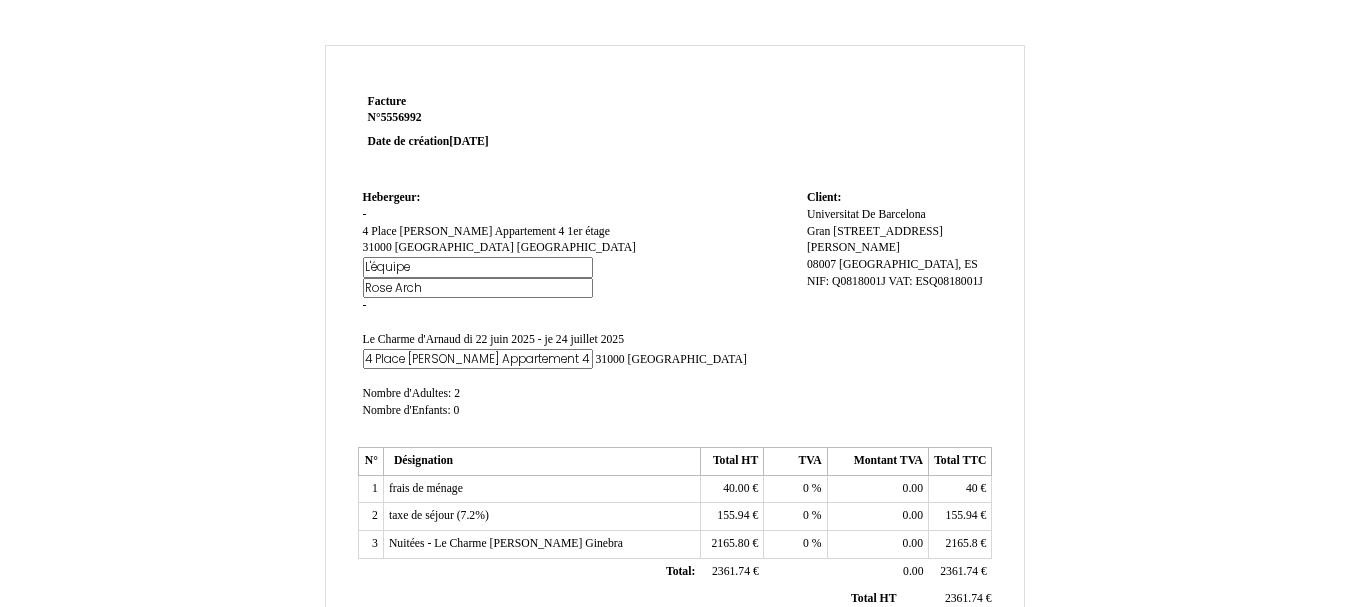 scroll, scrollTop: 0, scrollLeft: 145, axis: horizontal 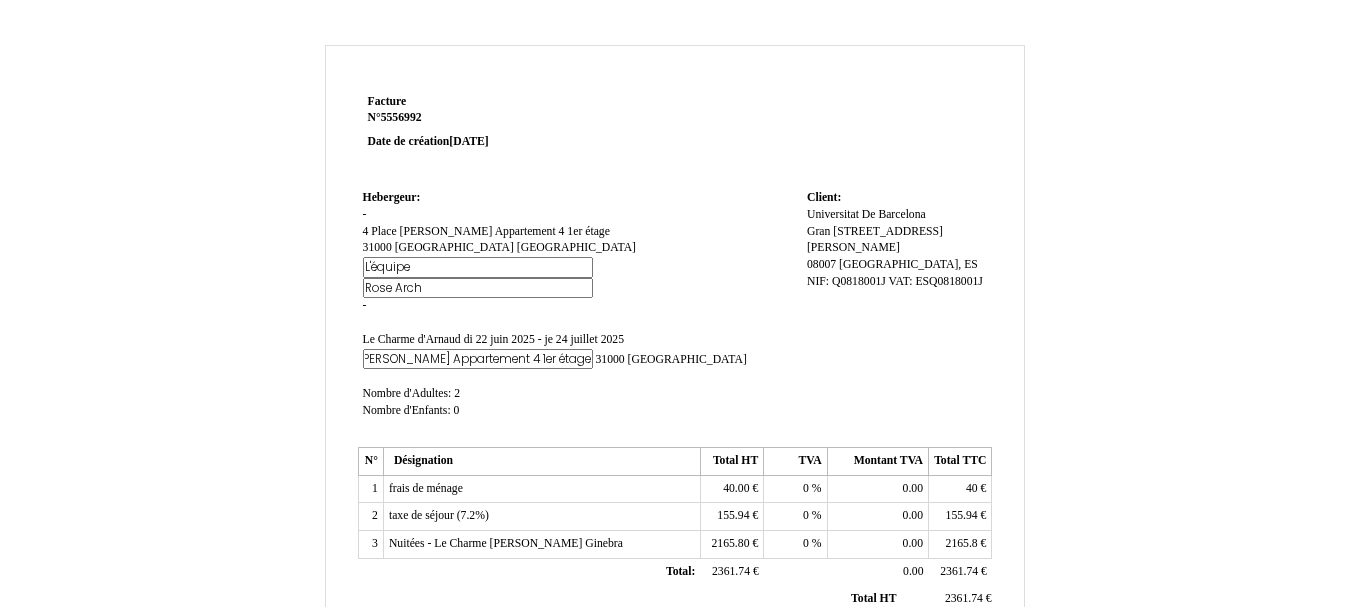 click on "Facture    Facture
N°
5556992    5556992
Date de création
[DATE]           Hebergeur:    Hebergeur:       -          4 Place [PERSON_NAME] Appartement 4 1er étage    4 Place [PERSON_NAME] Appartement 4 1er étage       [GEOGRAPHIC_DATA]     [GEOGRAPHIC_DATA]    [GEOGRAPHIC_DATA]       L'équipe    L'équipe     Rose Arch    Rose Arch
-
SIRET
Le Charme [PERSON_NAME] [PERSON_NAME]
di 22  juin 2025 - je 24  juillet 2025    di 22  juin 2025 - je 24  juillet 2025      4 Place [PERSON_NAME] Appartement 4 1er étage    4 Place [PERSON_NAME] Appartement 4 1er étage     31000" at bounding box center [675, 625] 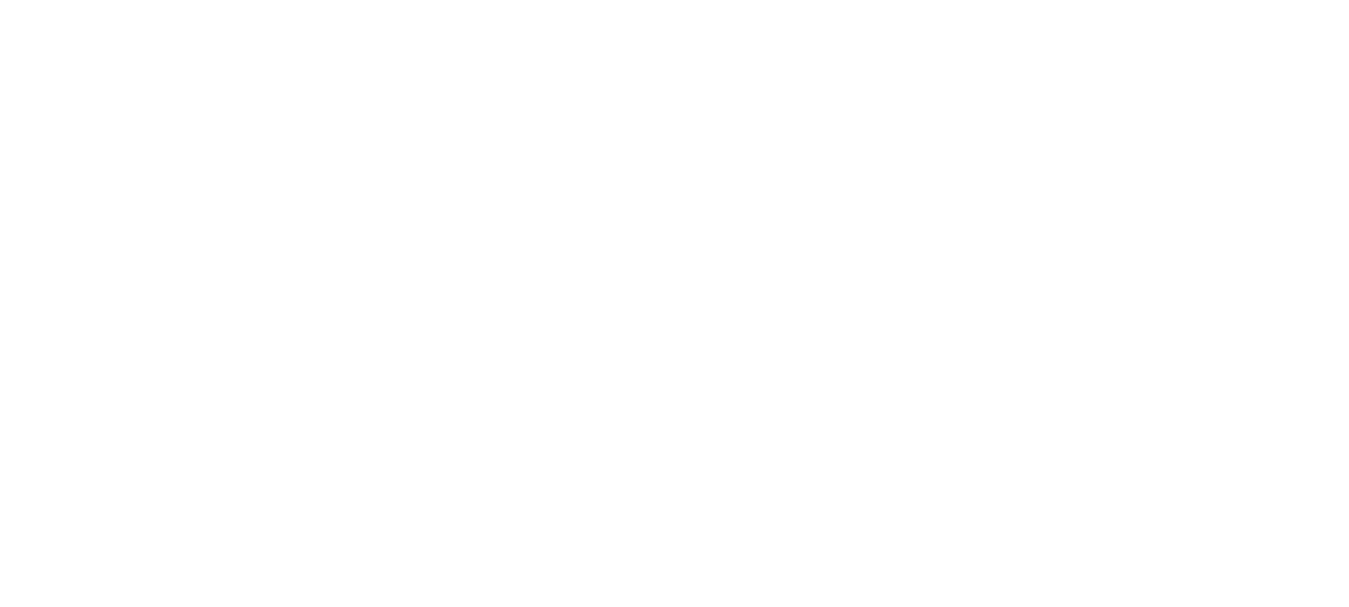 scroll, scrollTop: 0, scrollLeft: 0, axis: both 